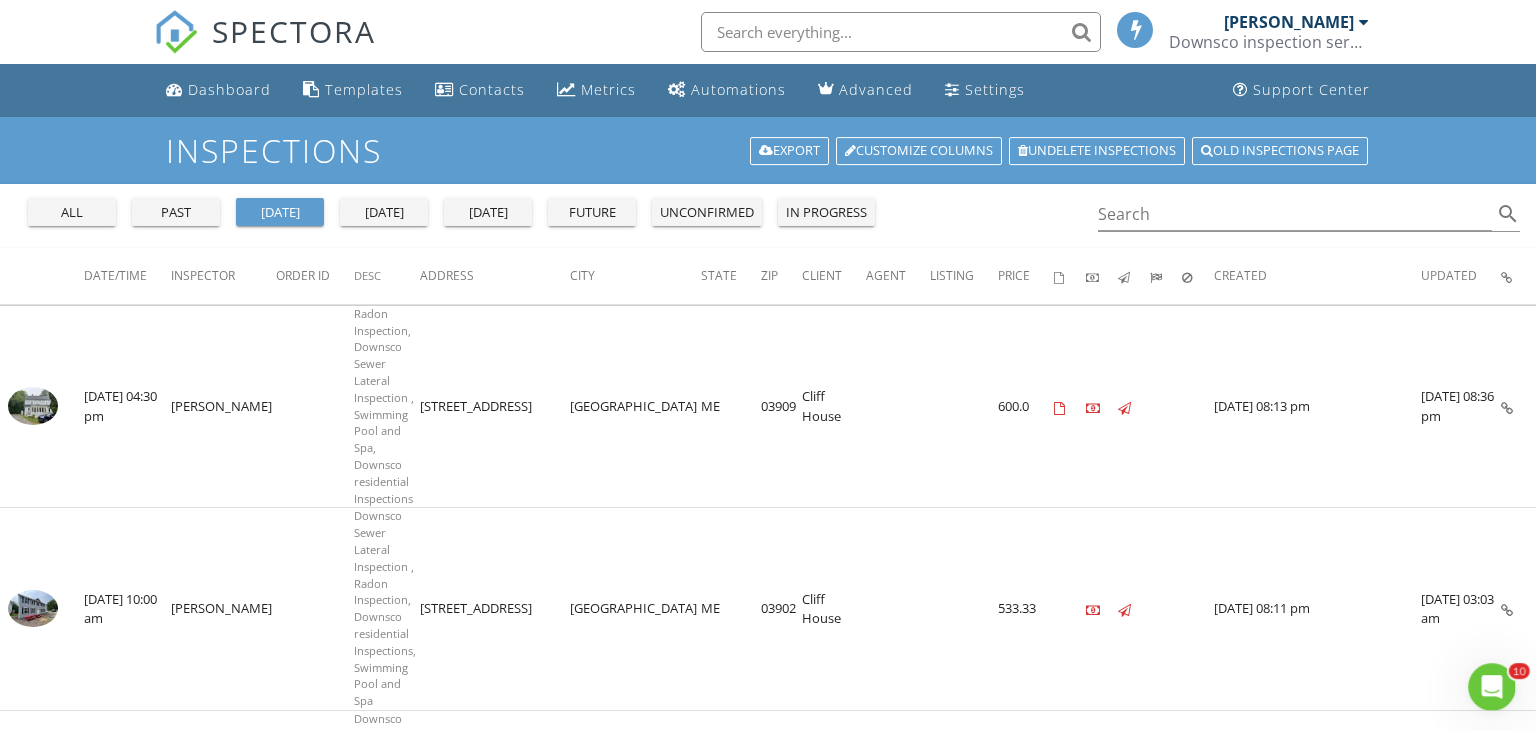 scroll, scrollTop: 0, scrollLeft: 0, axis: both 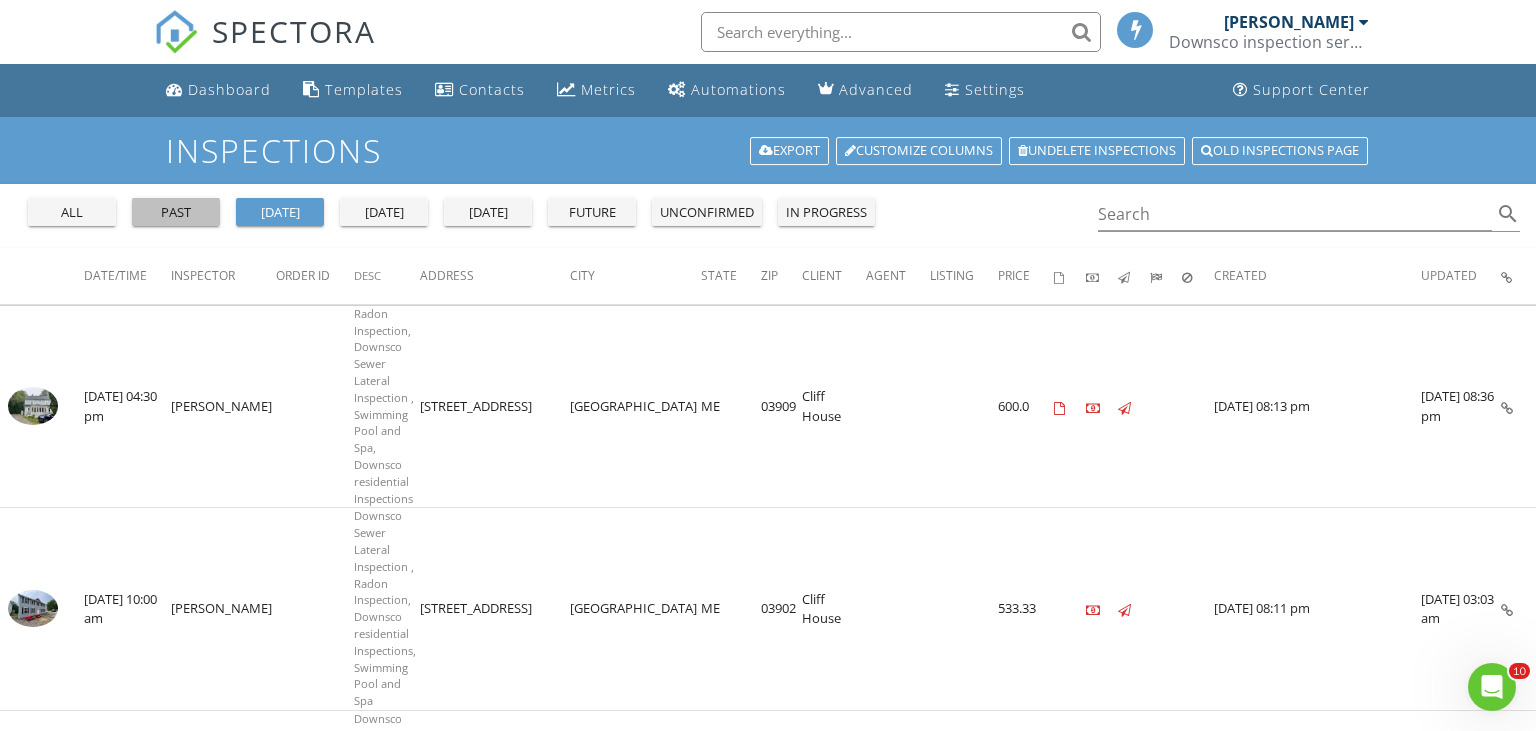 click on "past" at bounding box center [176, 213] 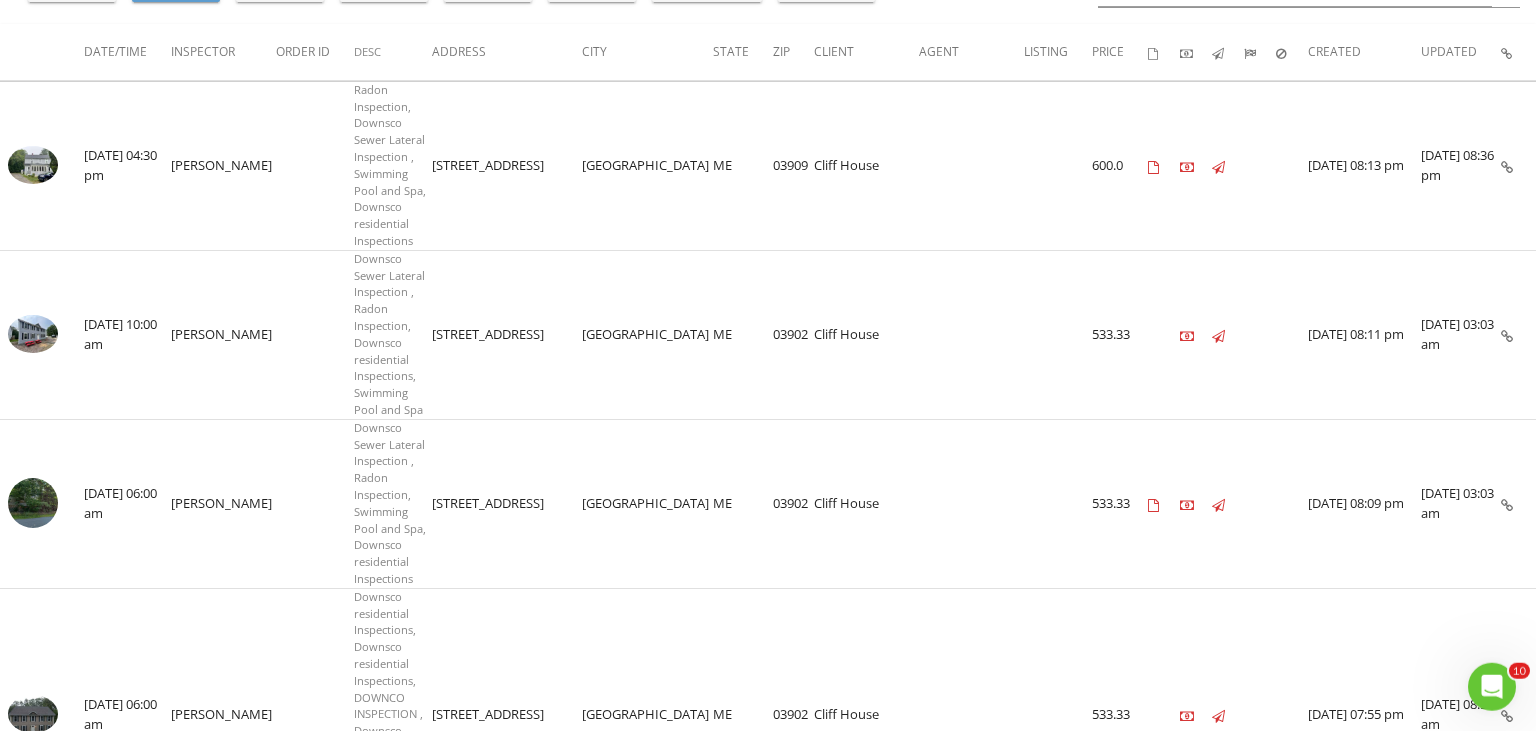 scroll, scrollTop: 203, scrollLeft: 0, axis: vertical 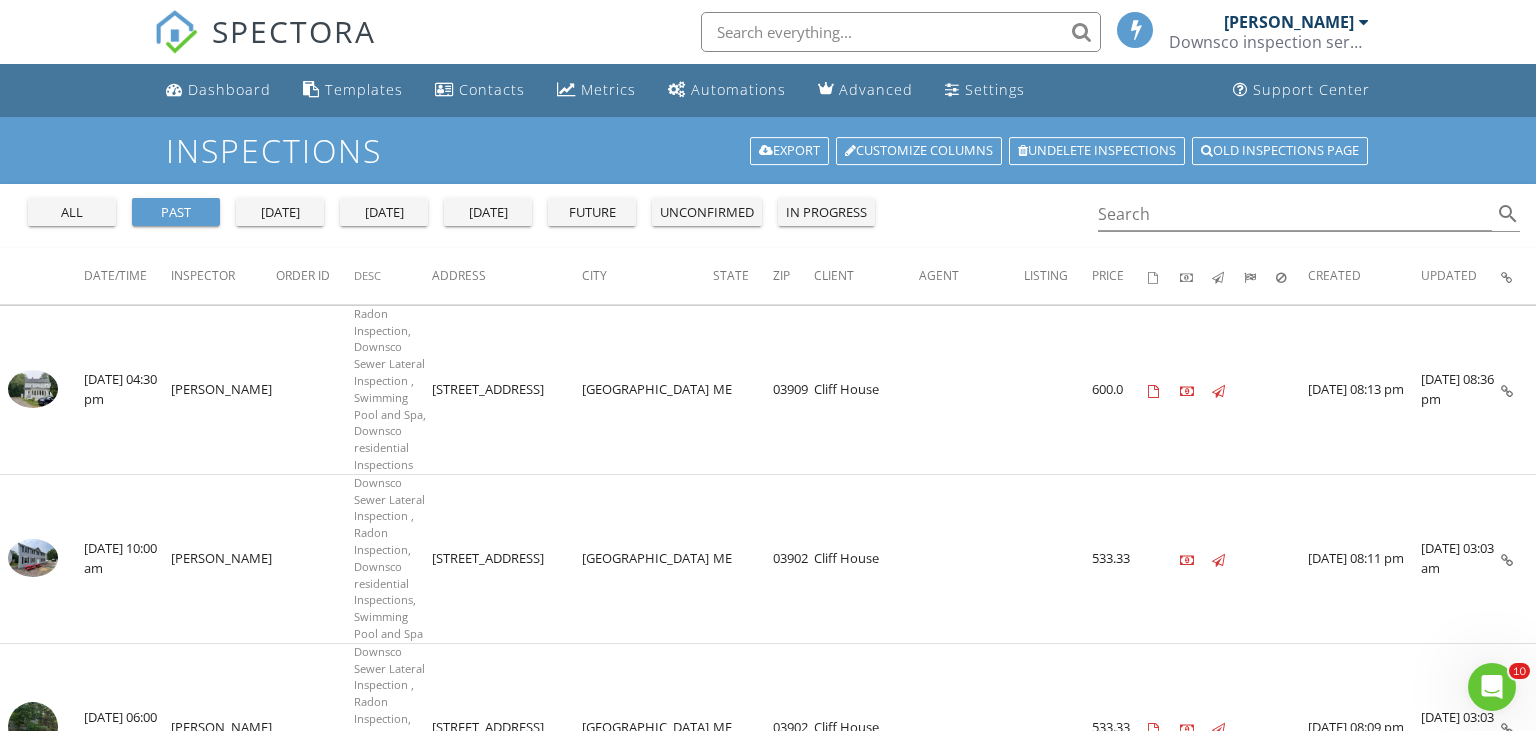 click on "all" at bounding box center (72, 212) 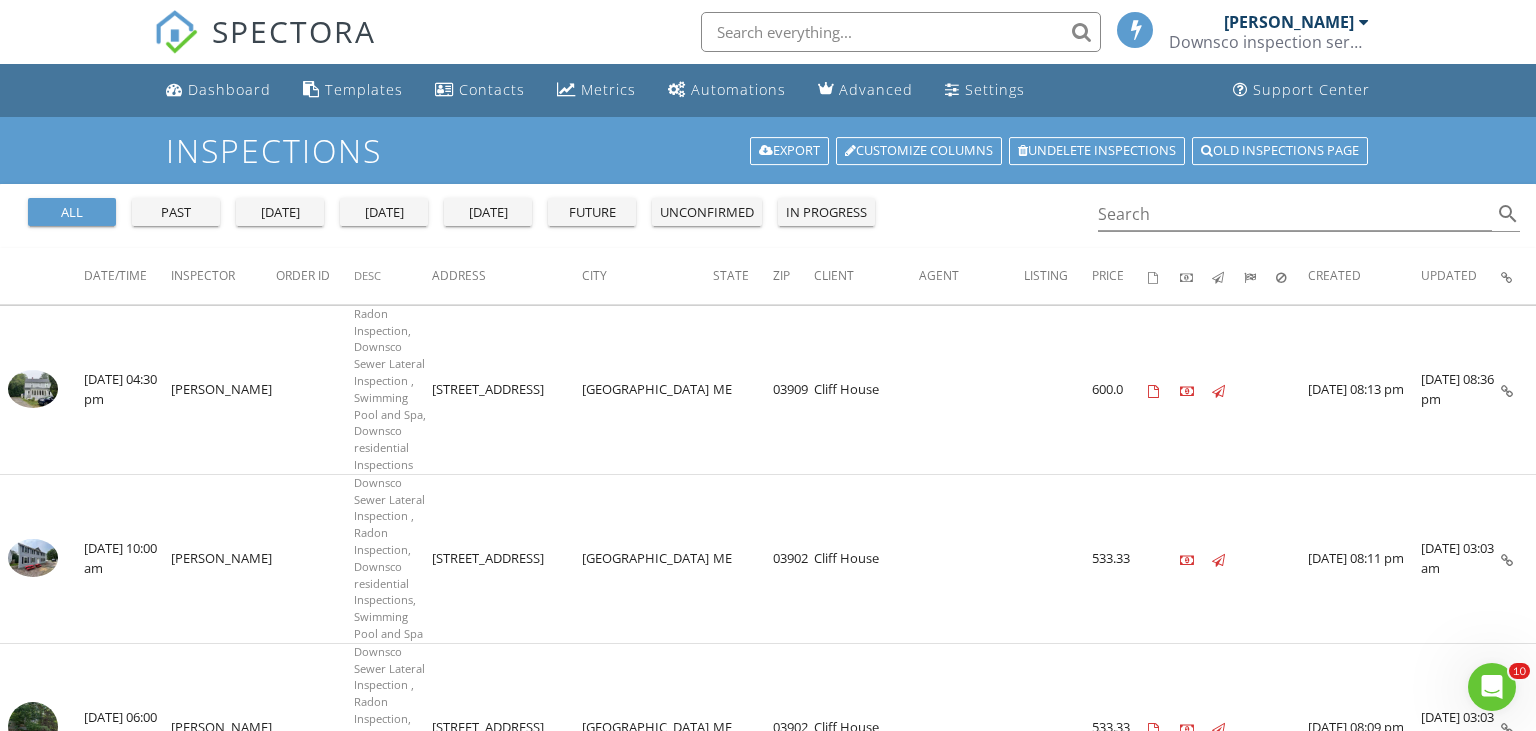 scroll, scrollTop: 696, scrollLeft: 0, axis: vertical 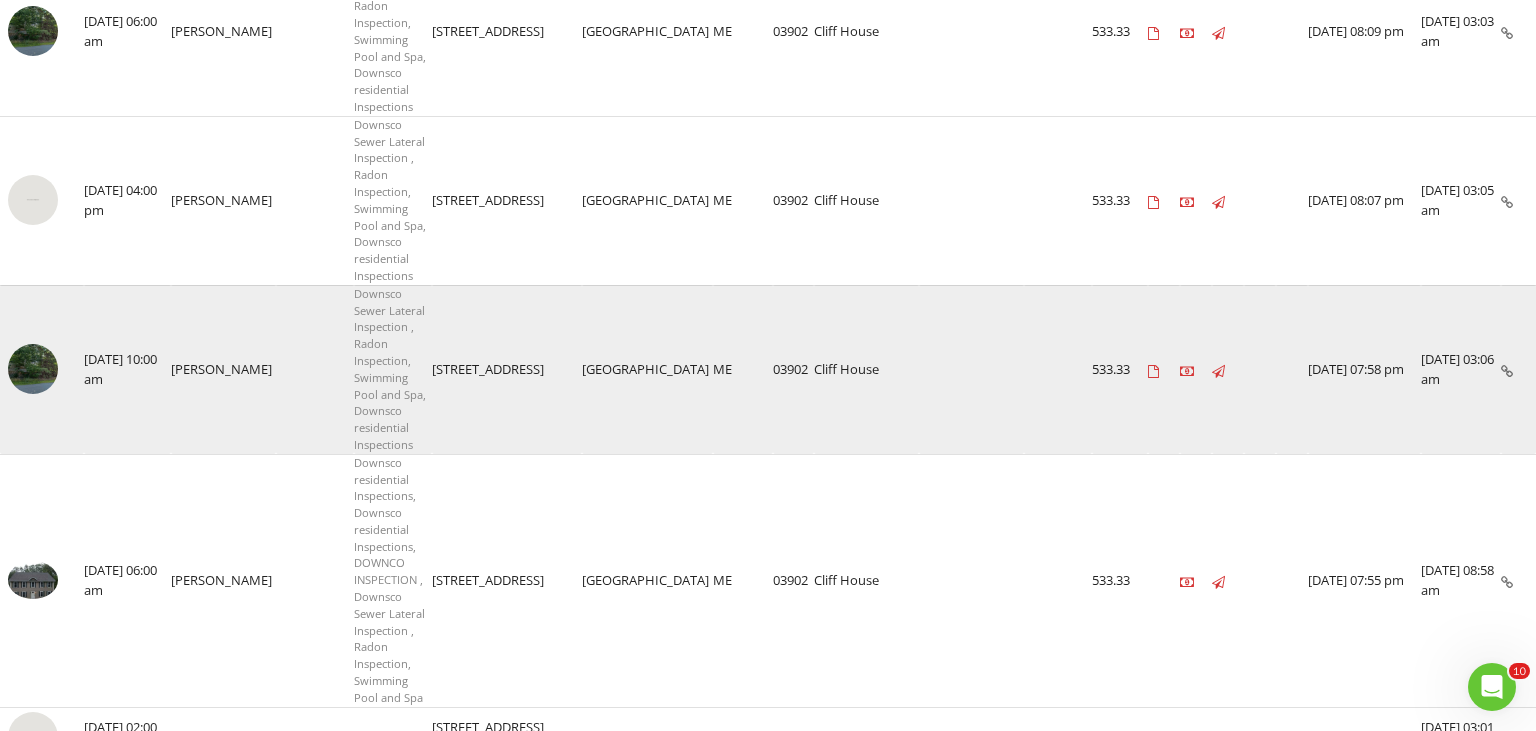 click at bounding box center [33, 369] 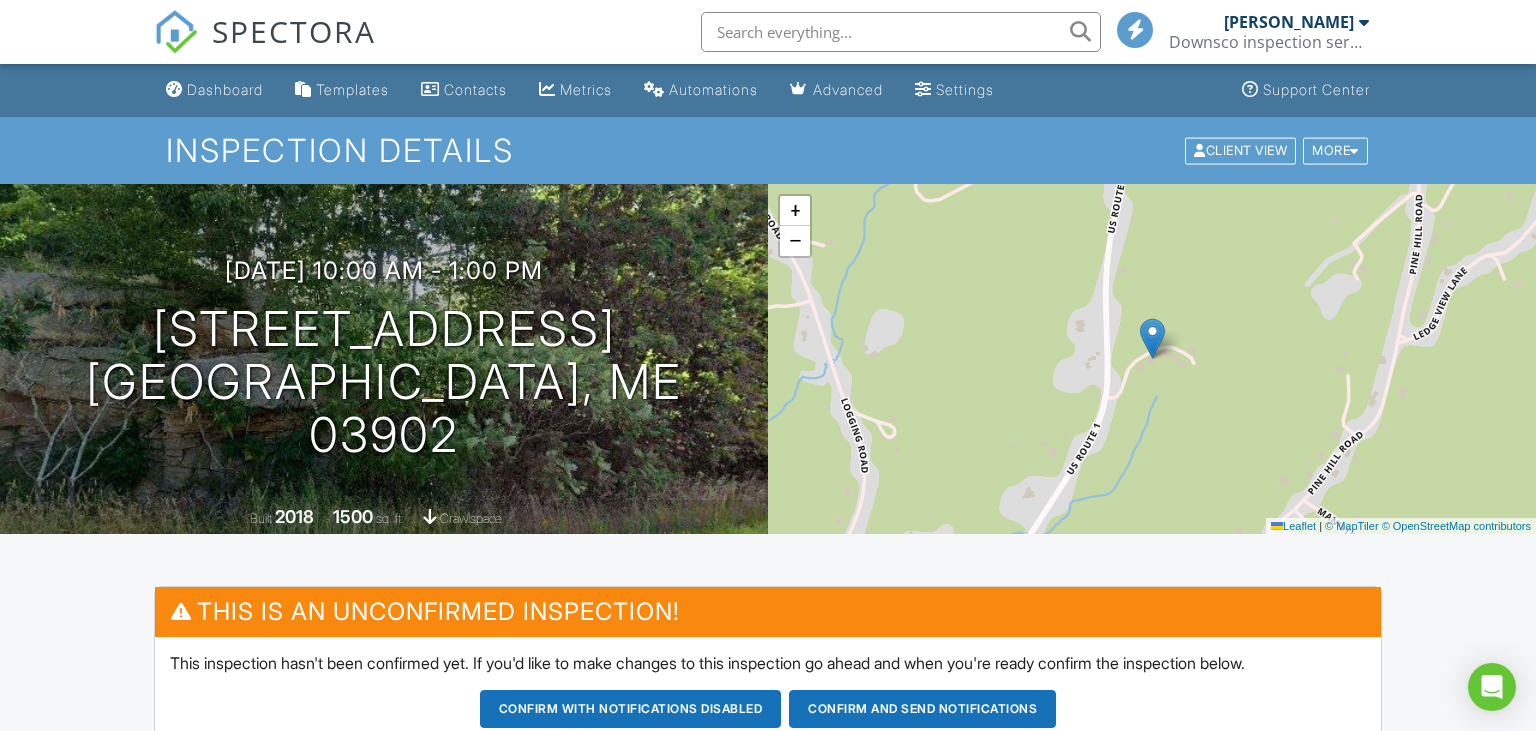 scroll, scrollTop: 0, scrollLeft: 0, axis: both 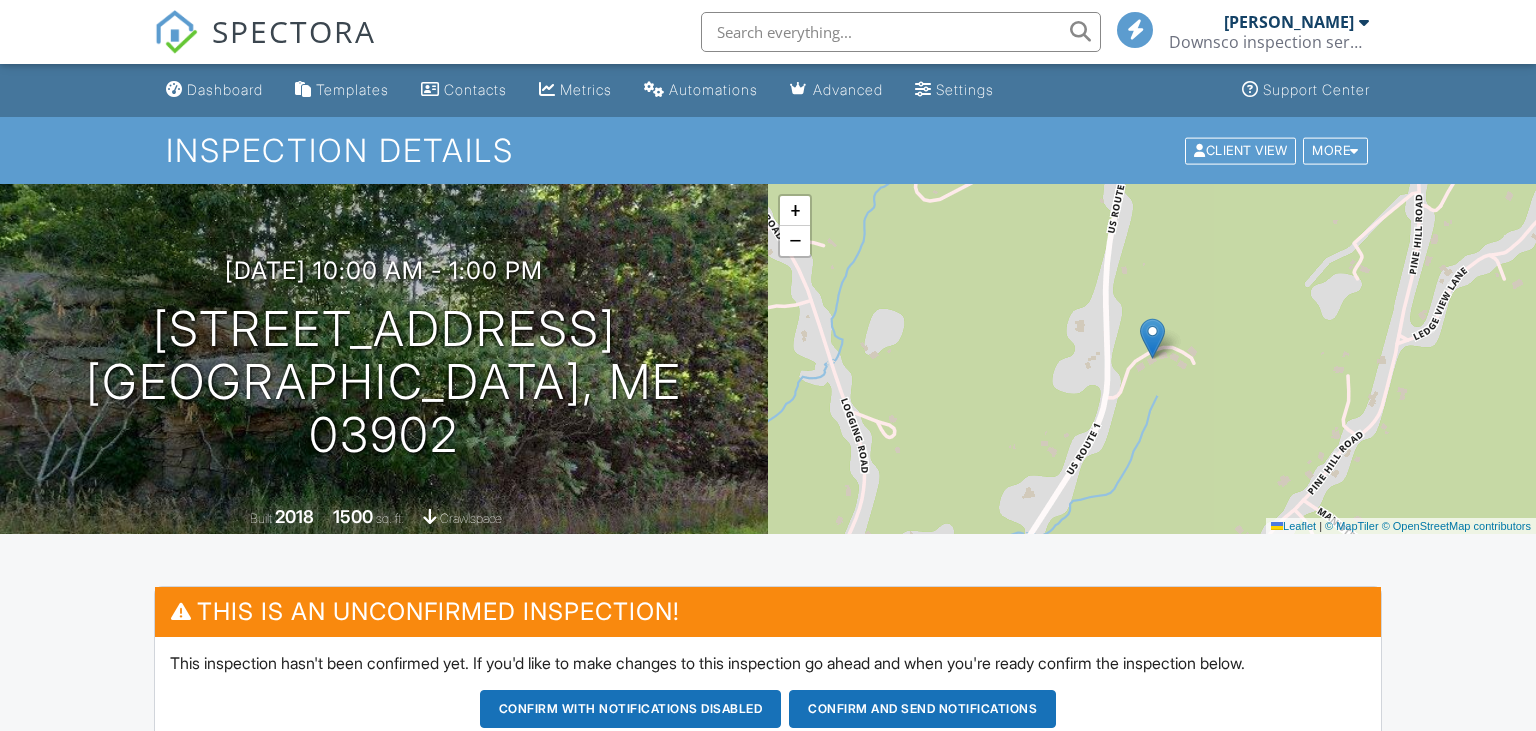 click on "Downsco inspection services" at bounding box center [1269, 42] 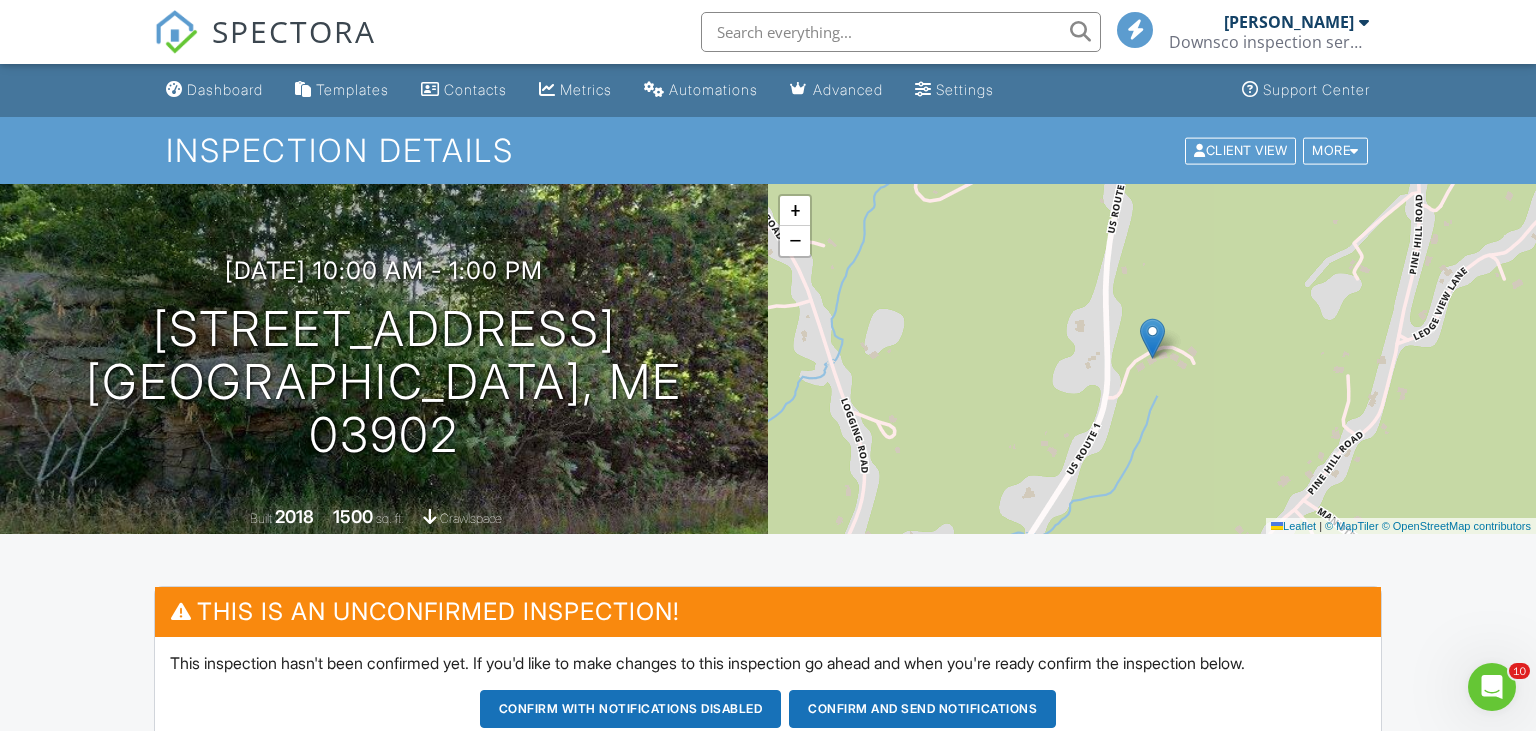 scroll, scrollTop: 0, scrollLeft: 0, axis: both 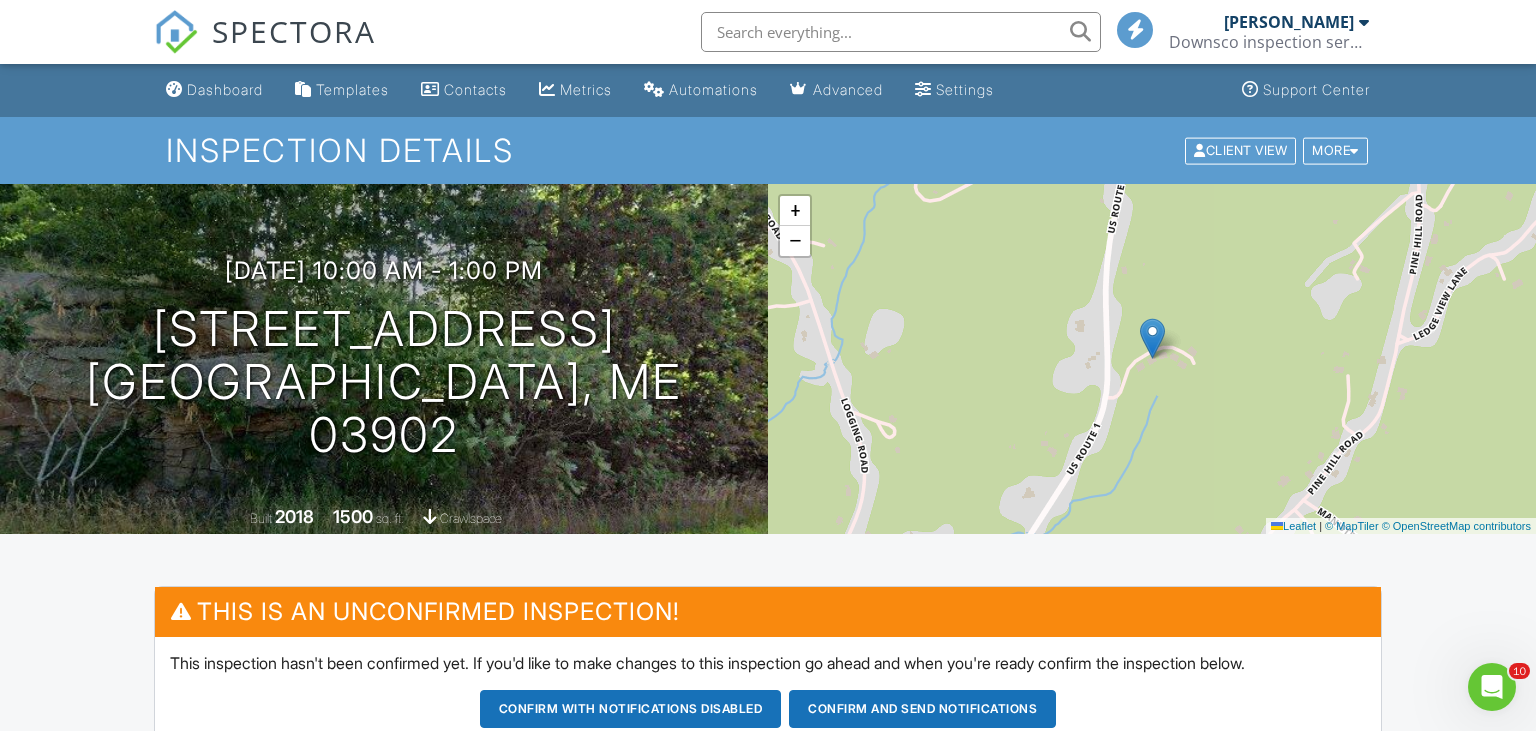 click on "Downsco inspection services" at bounding box center [1269, 42] 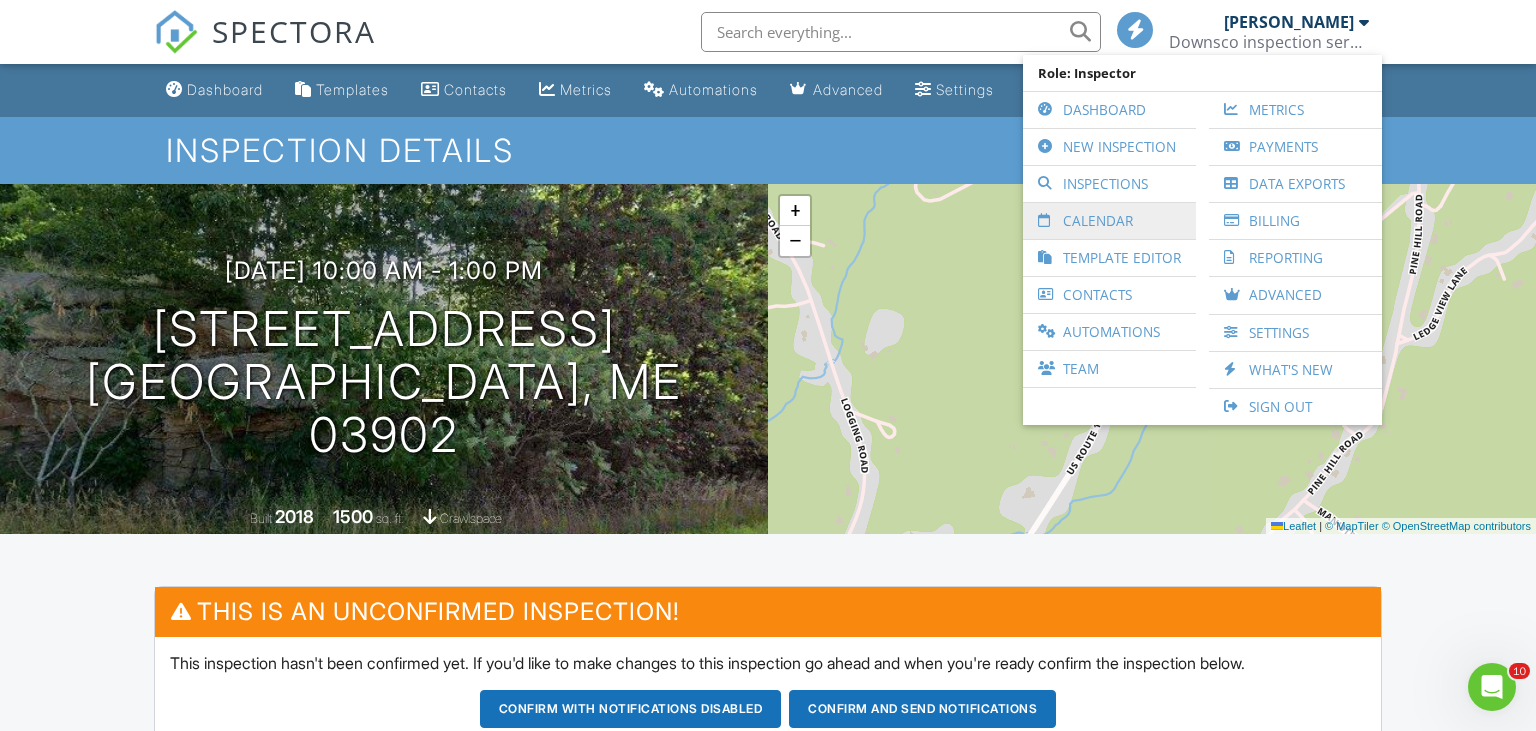 click on "Calendar" at bounding box center (1109, 221) 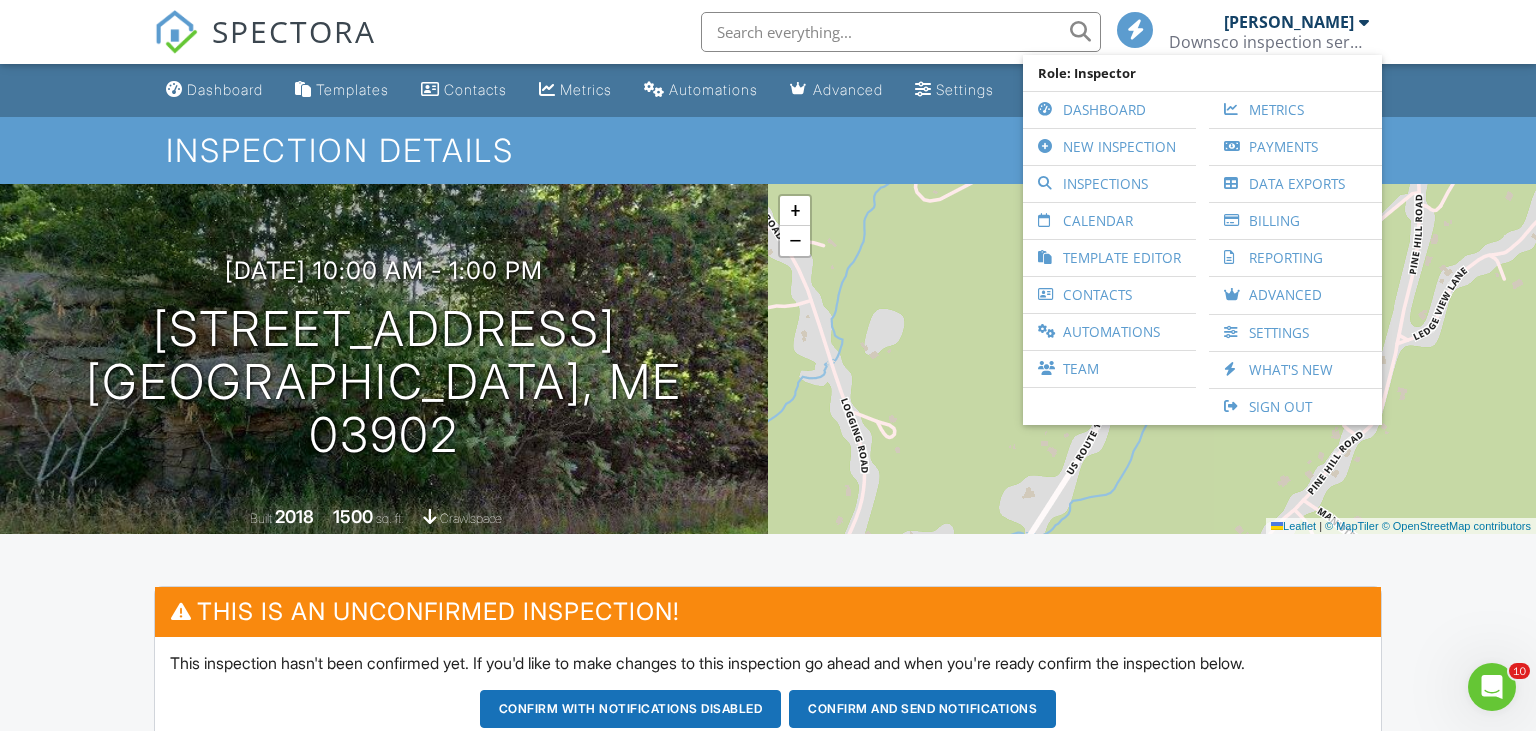 click at bounding box center (768, 365) 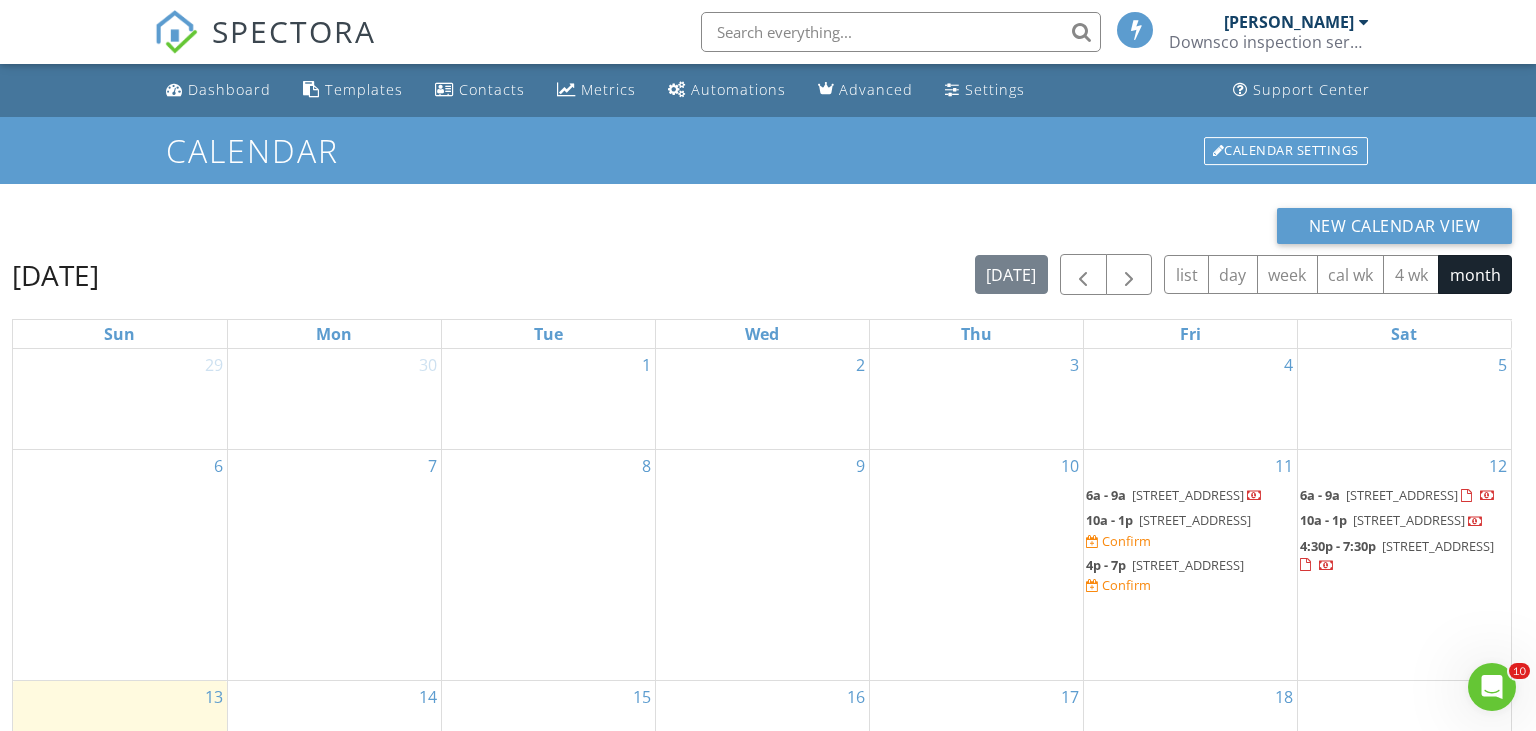 scroll, scrollTop: 0, scrollLeft: 0, axis: both 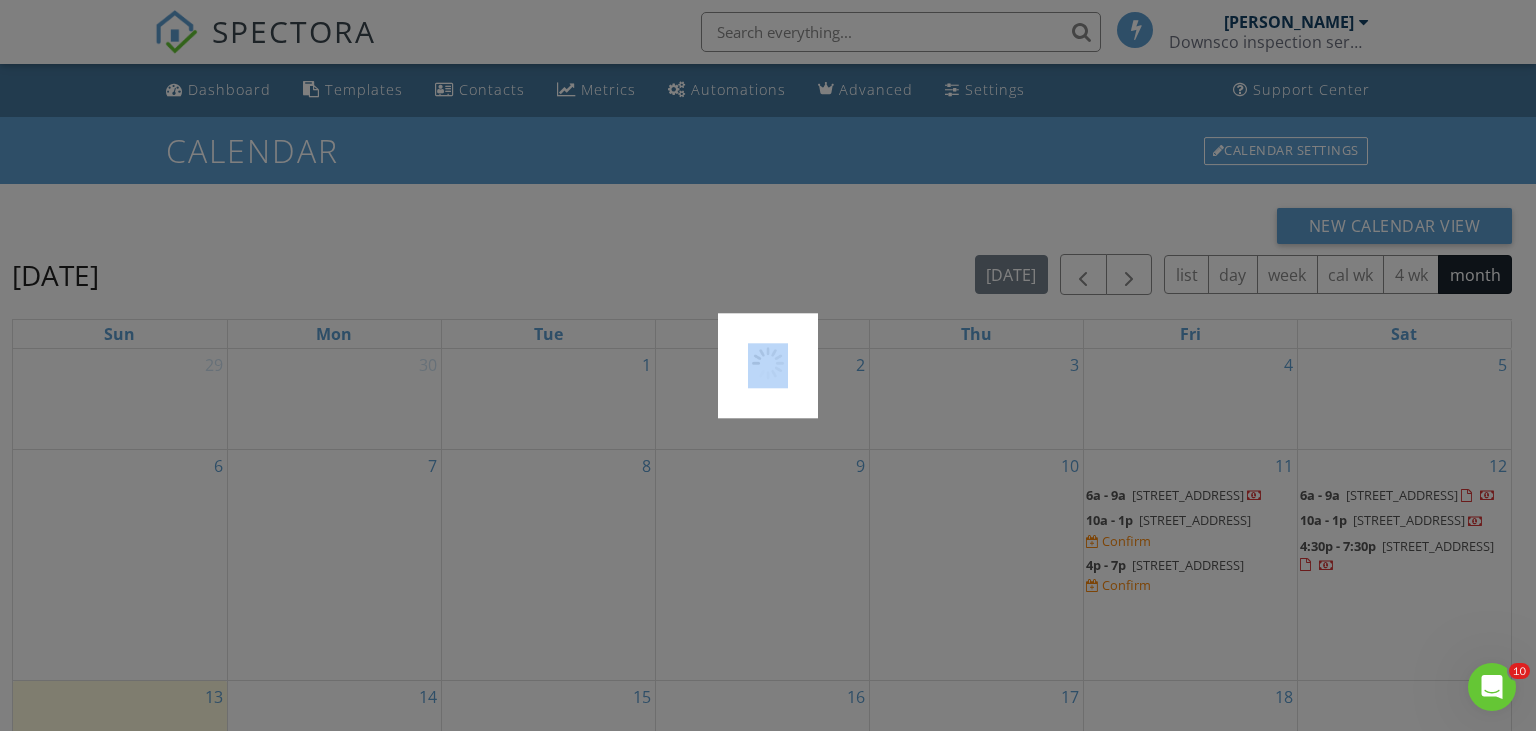 click at bounding box center [768, 365] 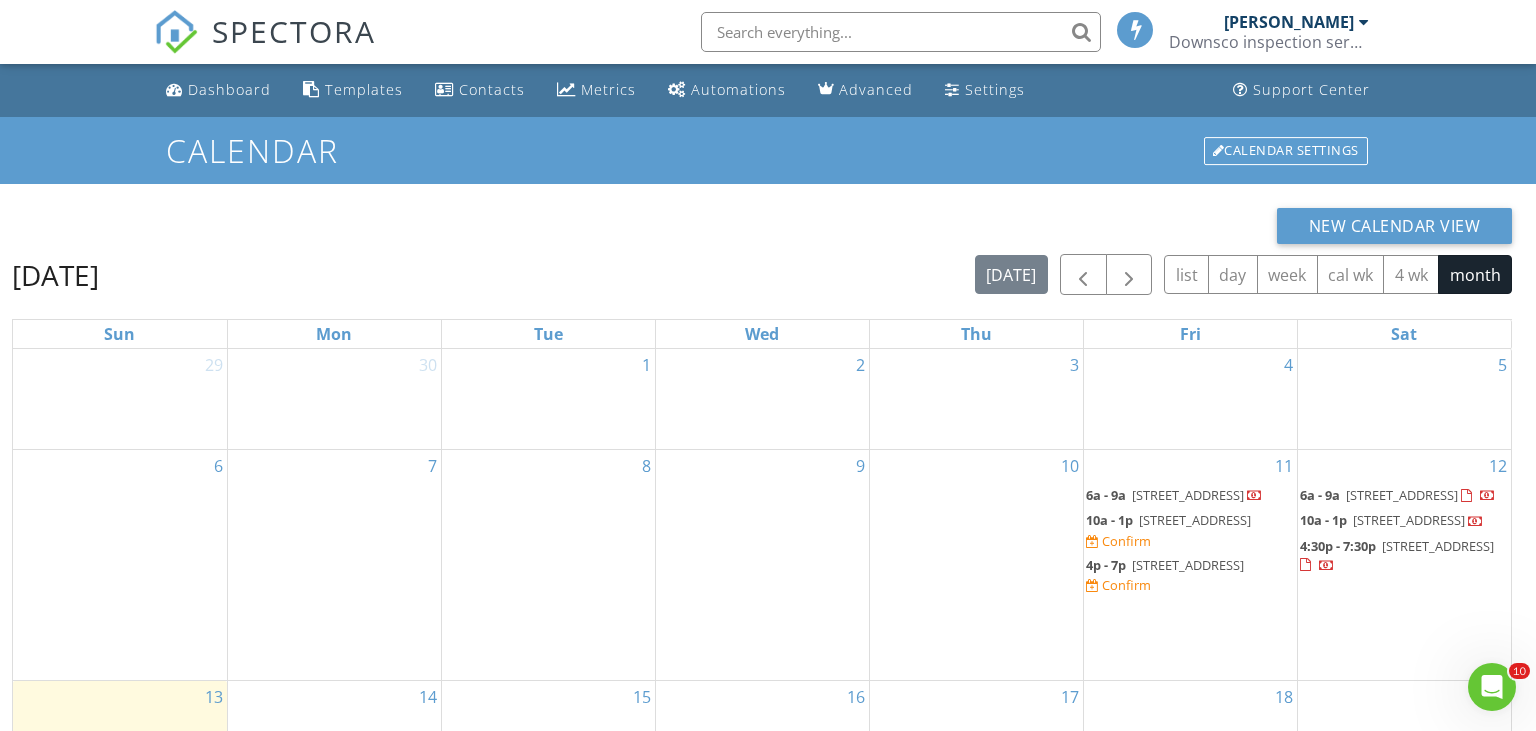click on "1 Oak Rdg Ter, York 03902" at bounding box center (1402, 495) 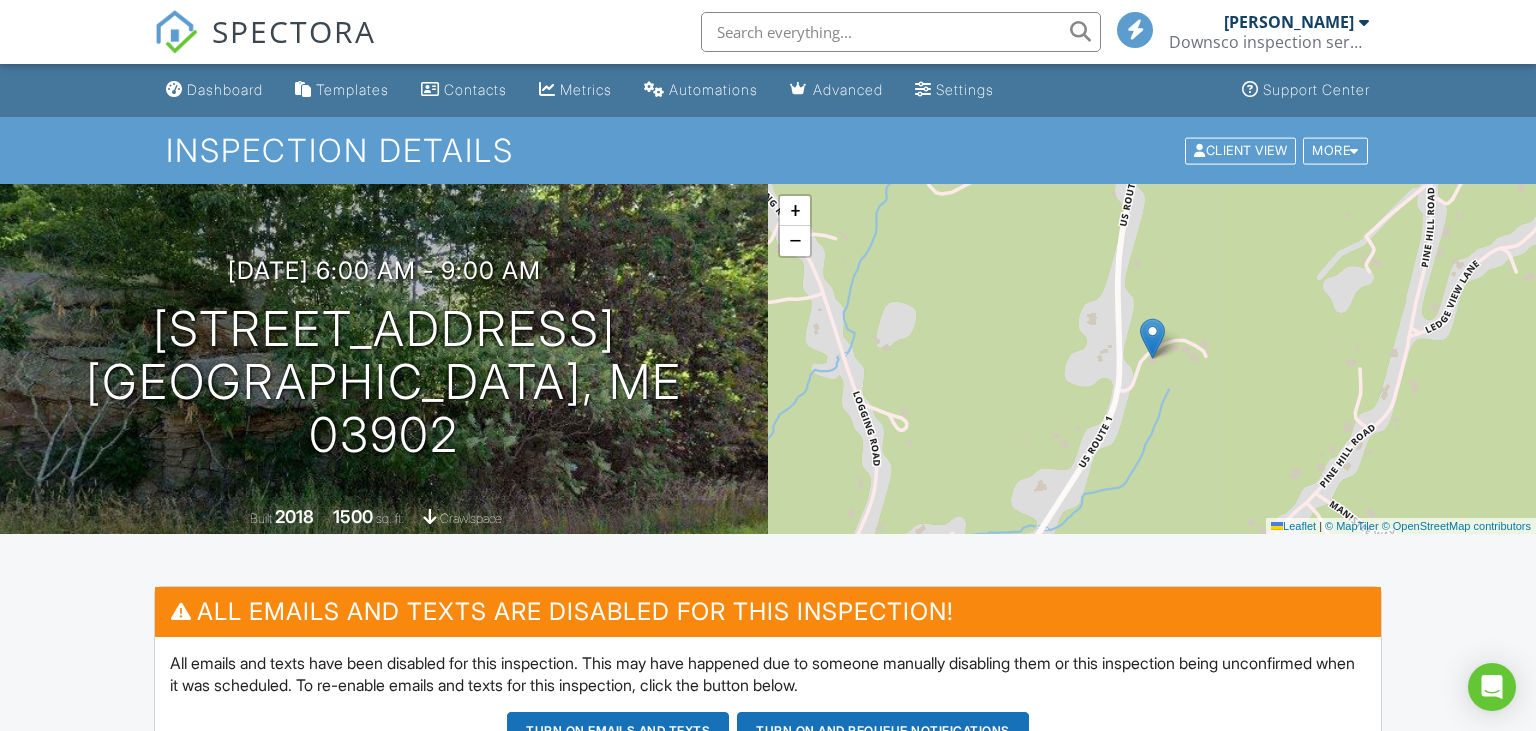 scroll, scrollTop: 0, scrollLeft: 0, axis: both 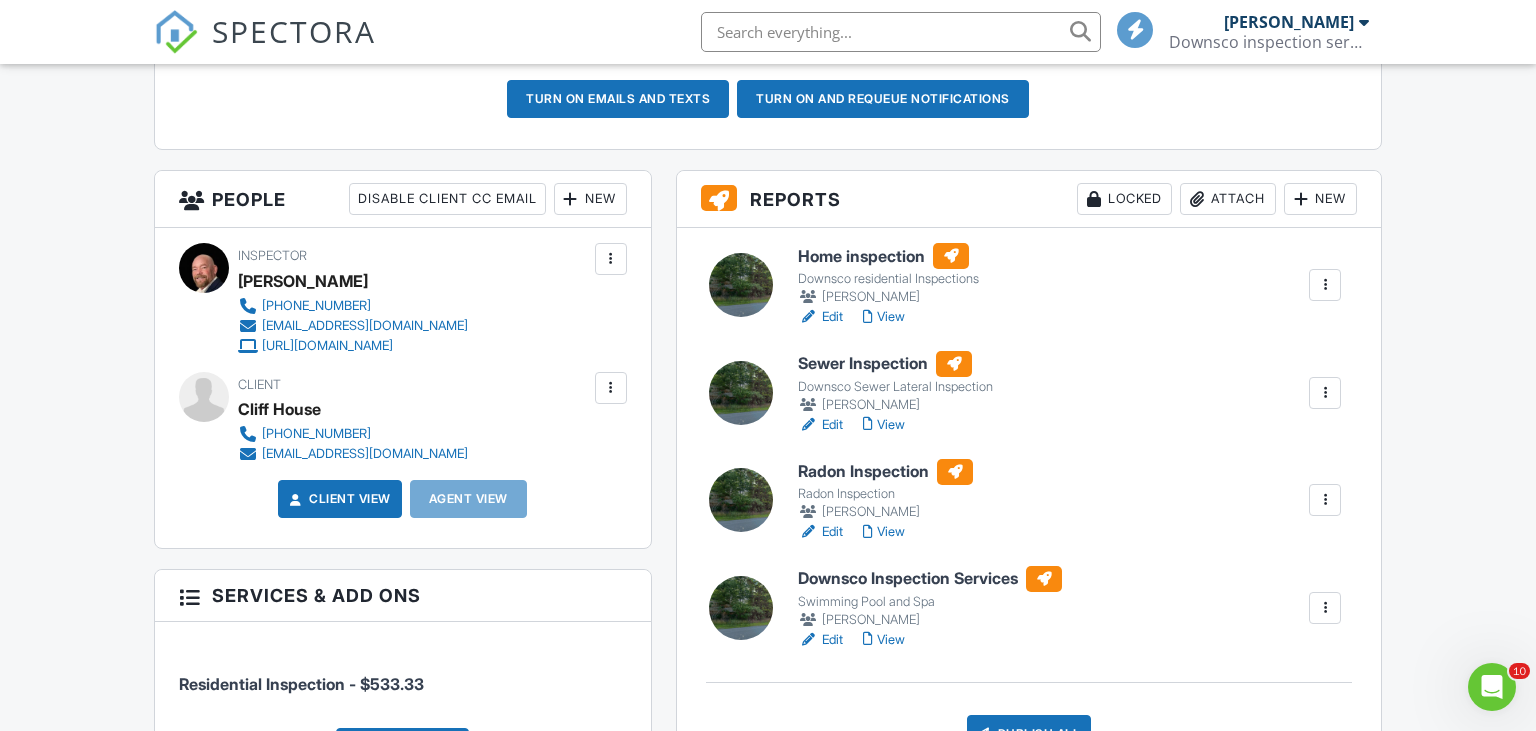 click on "Home inspection" at bounding box center (888, 256) 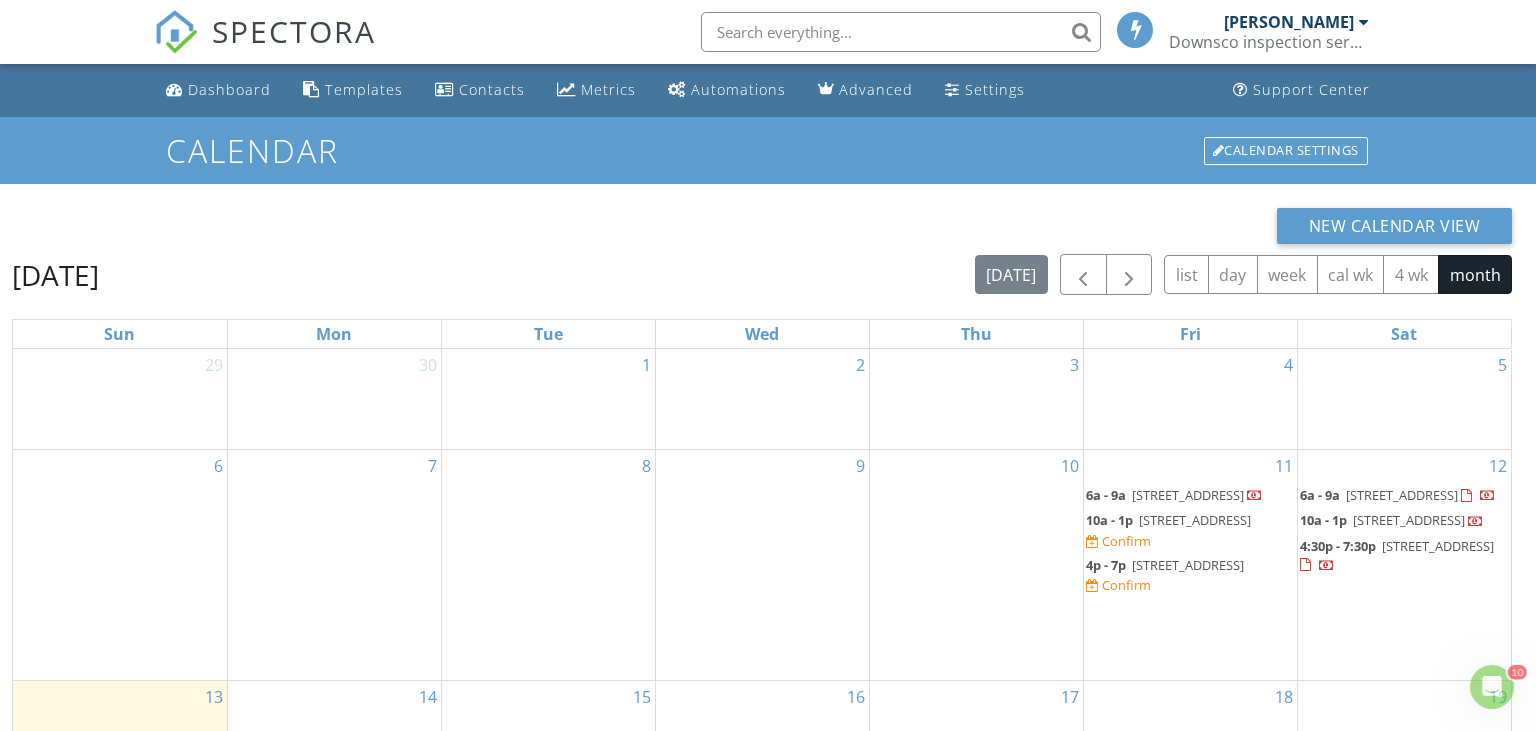 scroll, scrollTop: 0, scrollLeft: 0, axis: both 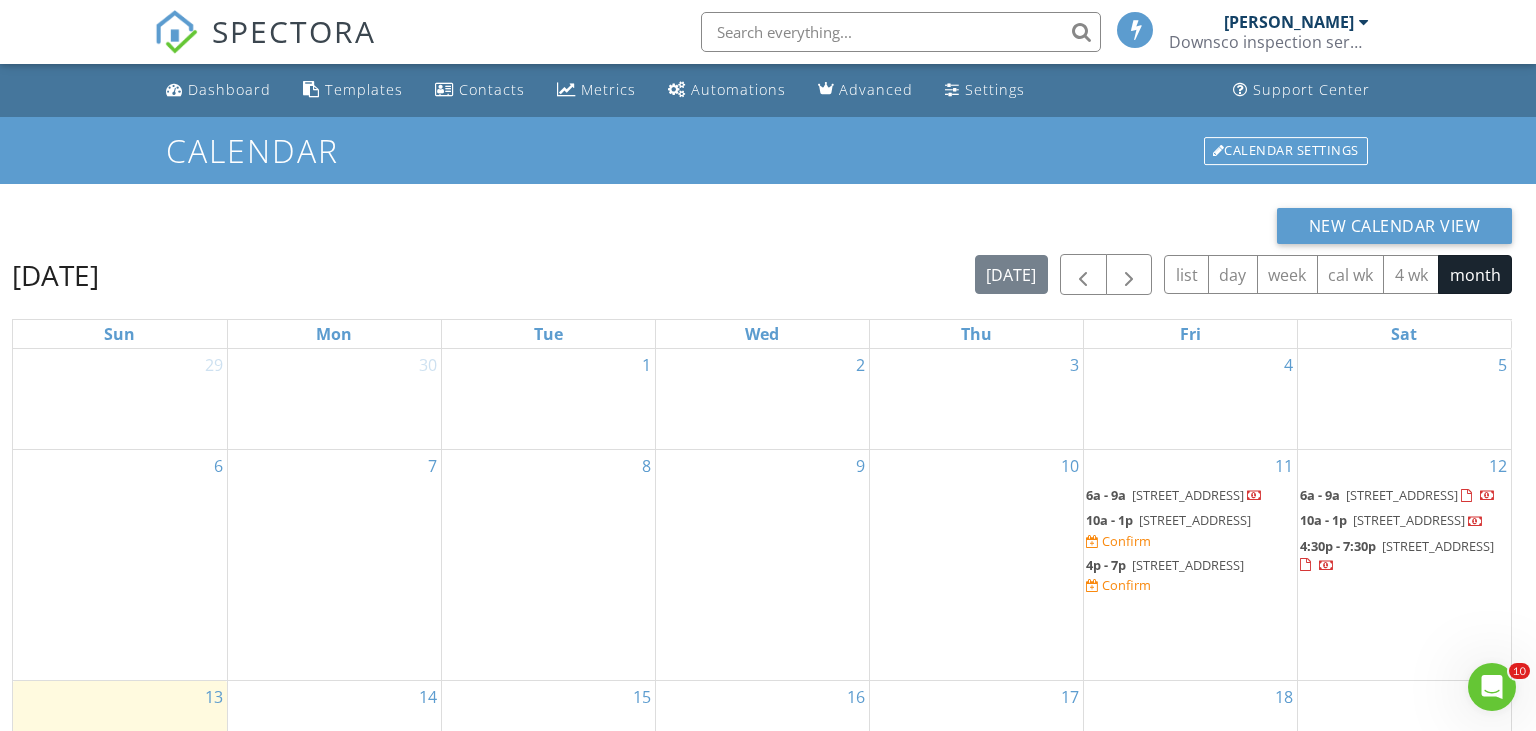 click on "3 Oak Rdg Ter , York 03902" at bounding box center [1195, 520] 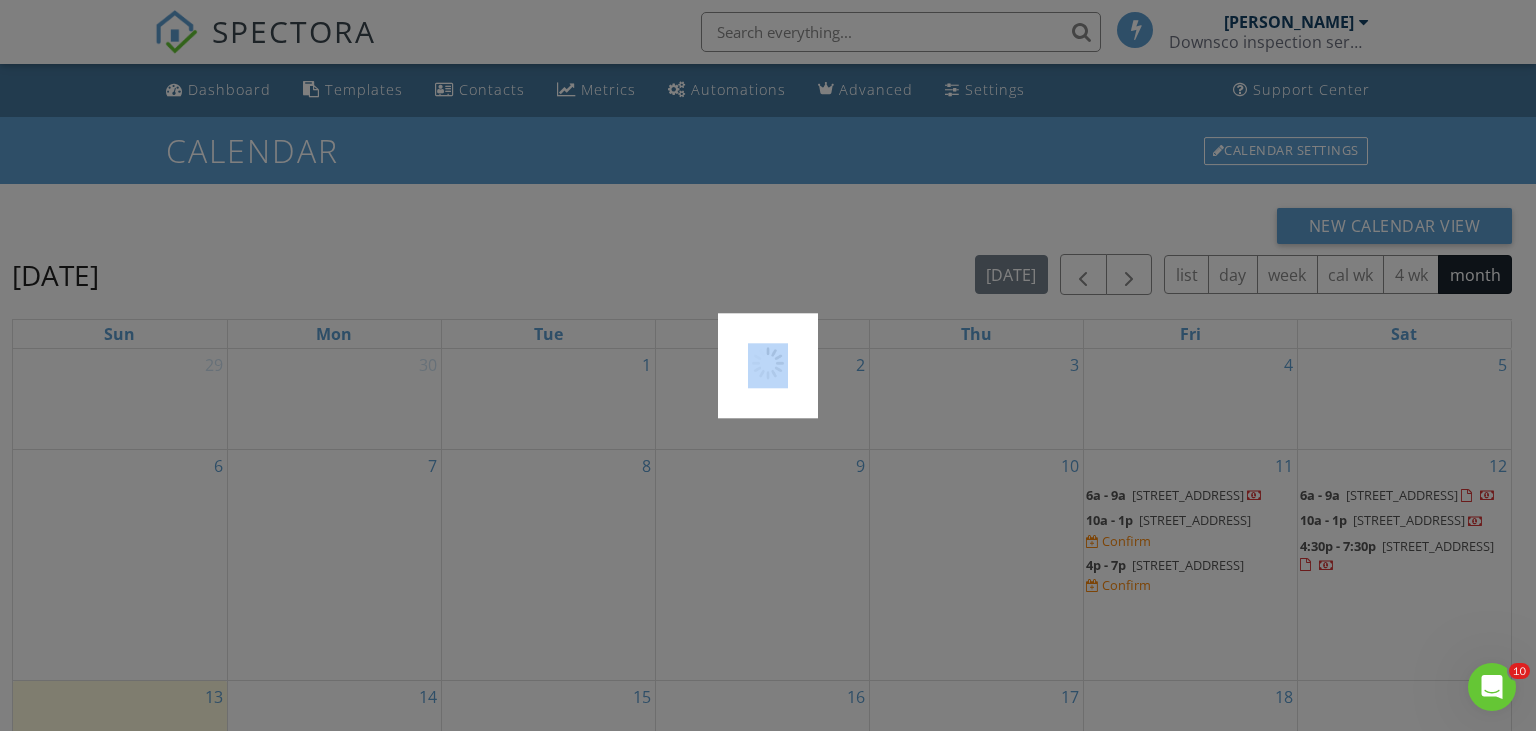 click at bounding box center [768, 365] 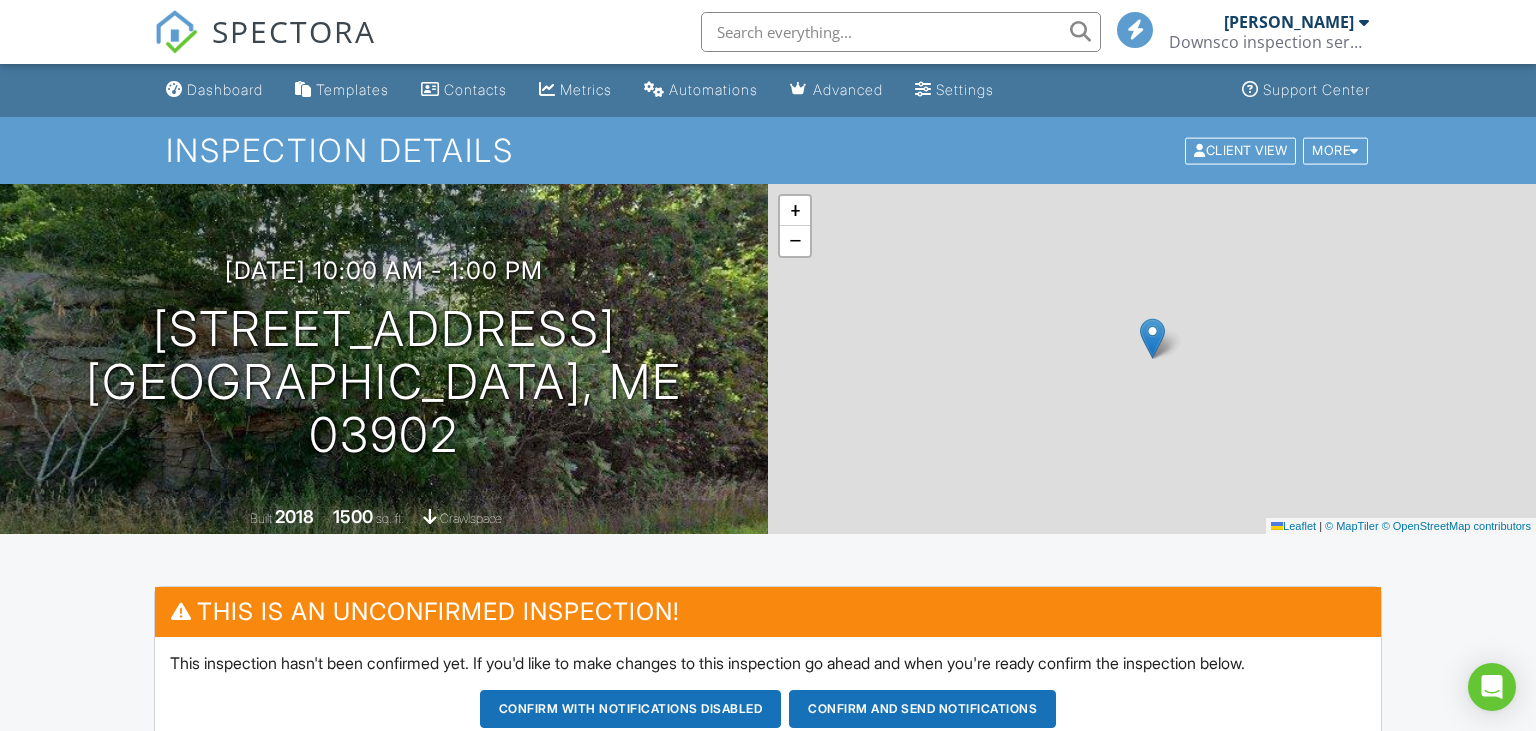 scroll, scrollTop: 632, scrollLeft: 0, axis: vertical 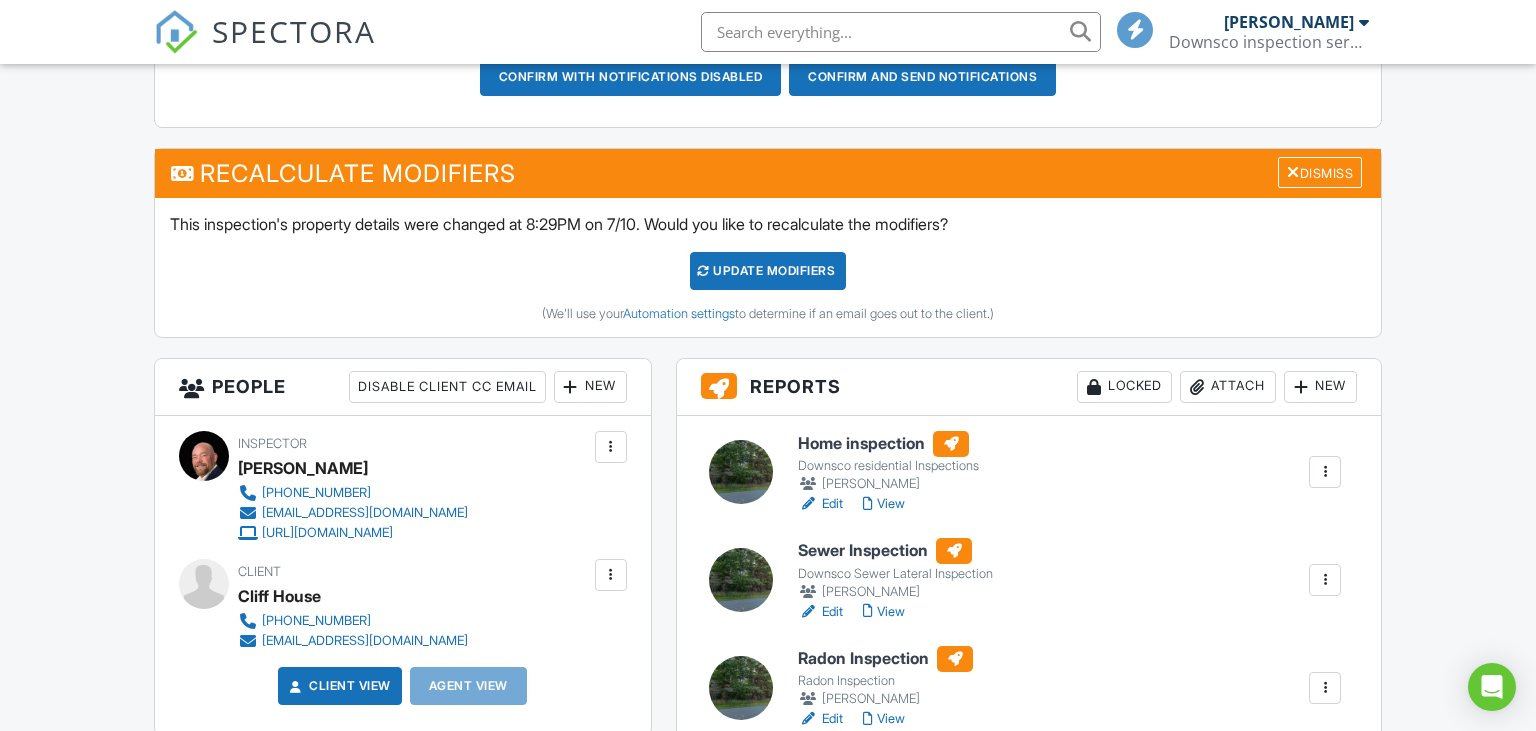 click at bounding box center (741, 472) 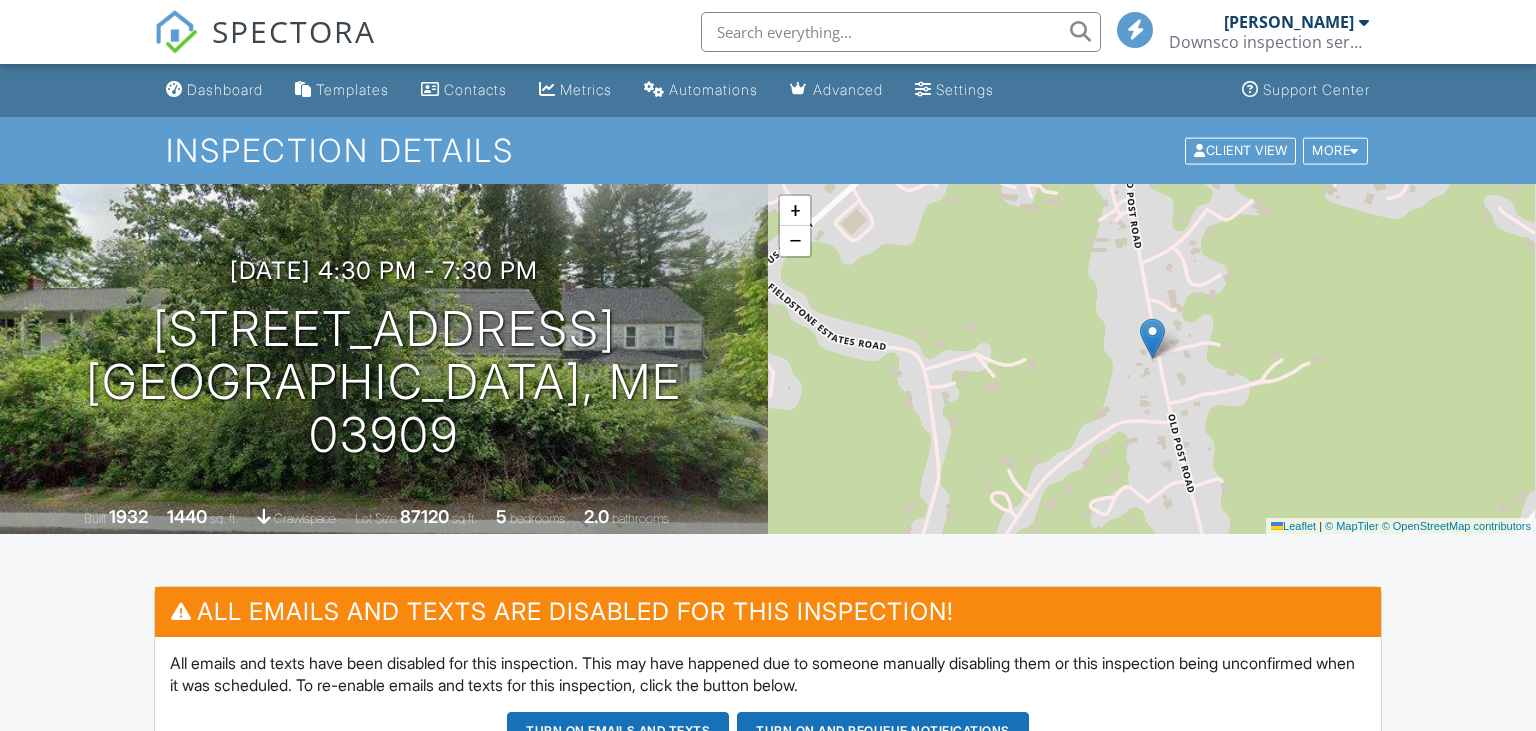 scroll, scrollTop: 0, scrollLeft: 0, axis: both 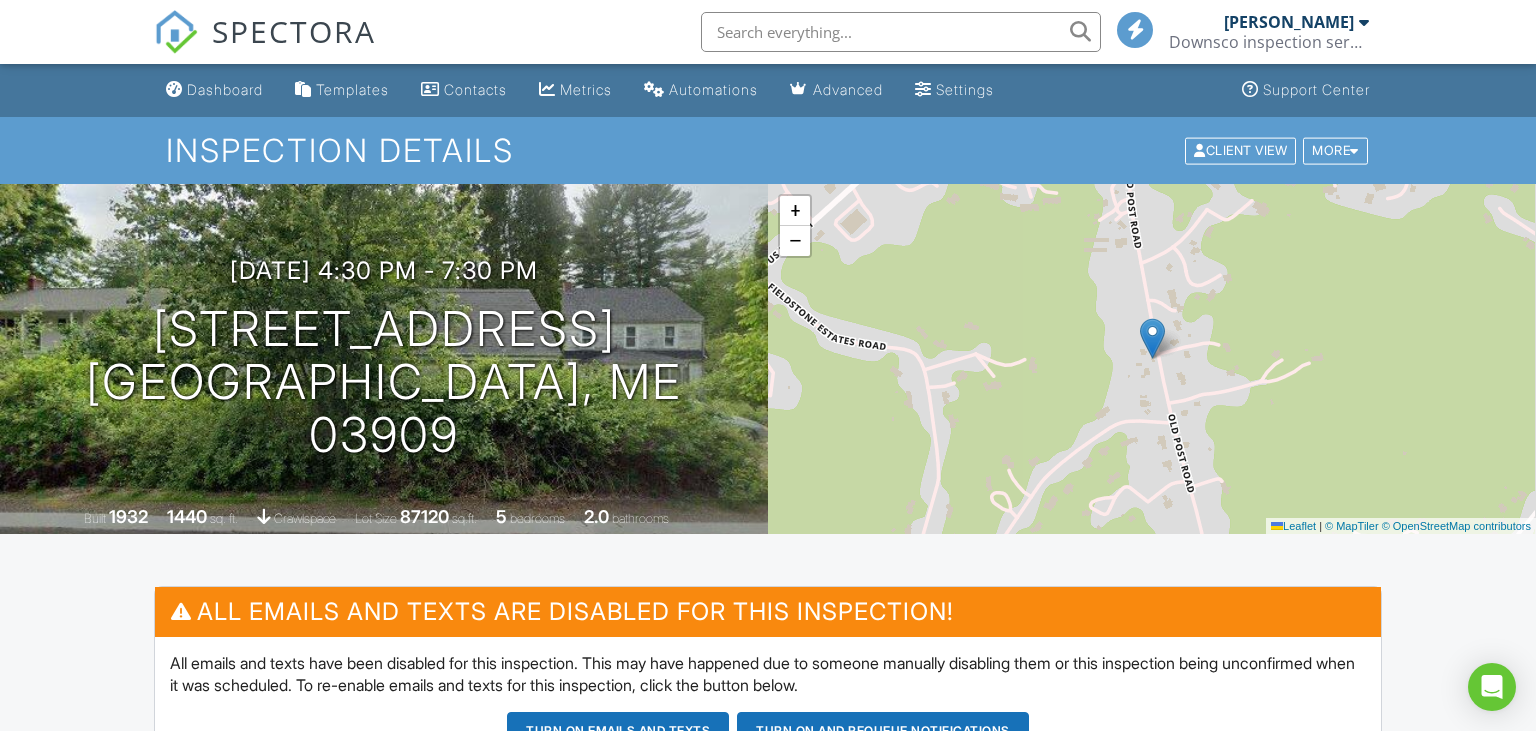 click at bounding box center [1364, 22] 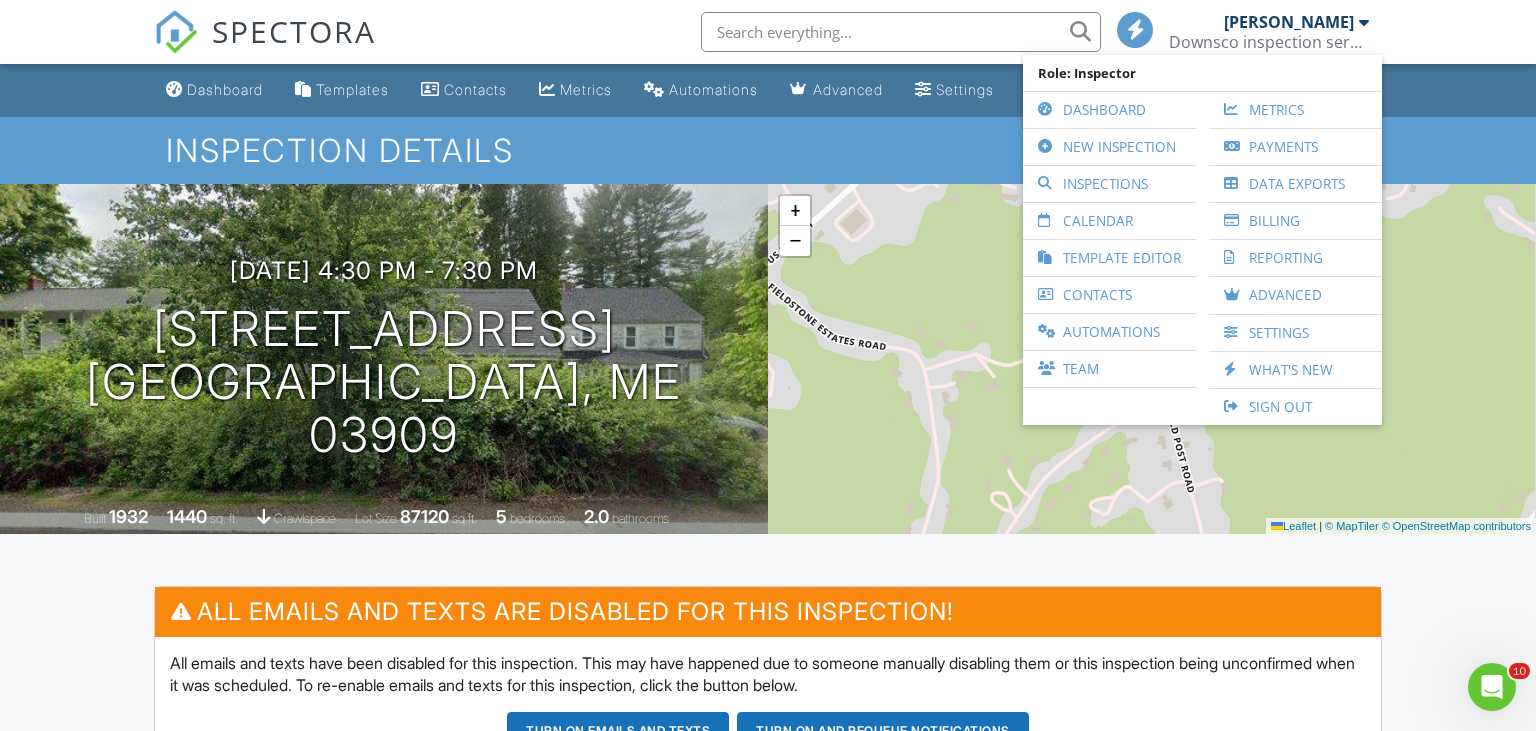 click at bounding box center [1364, 22] 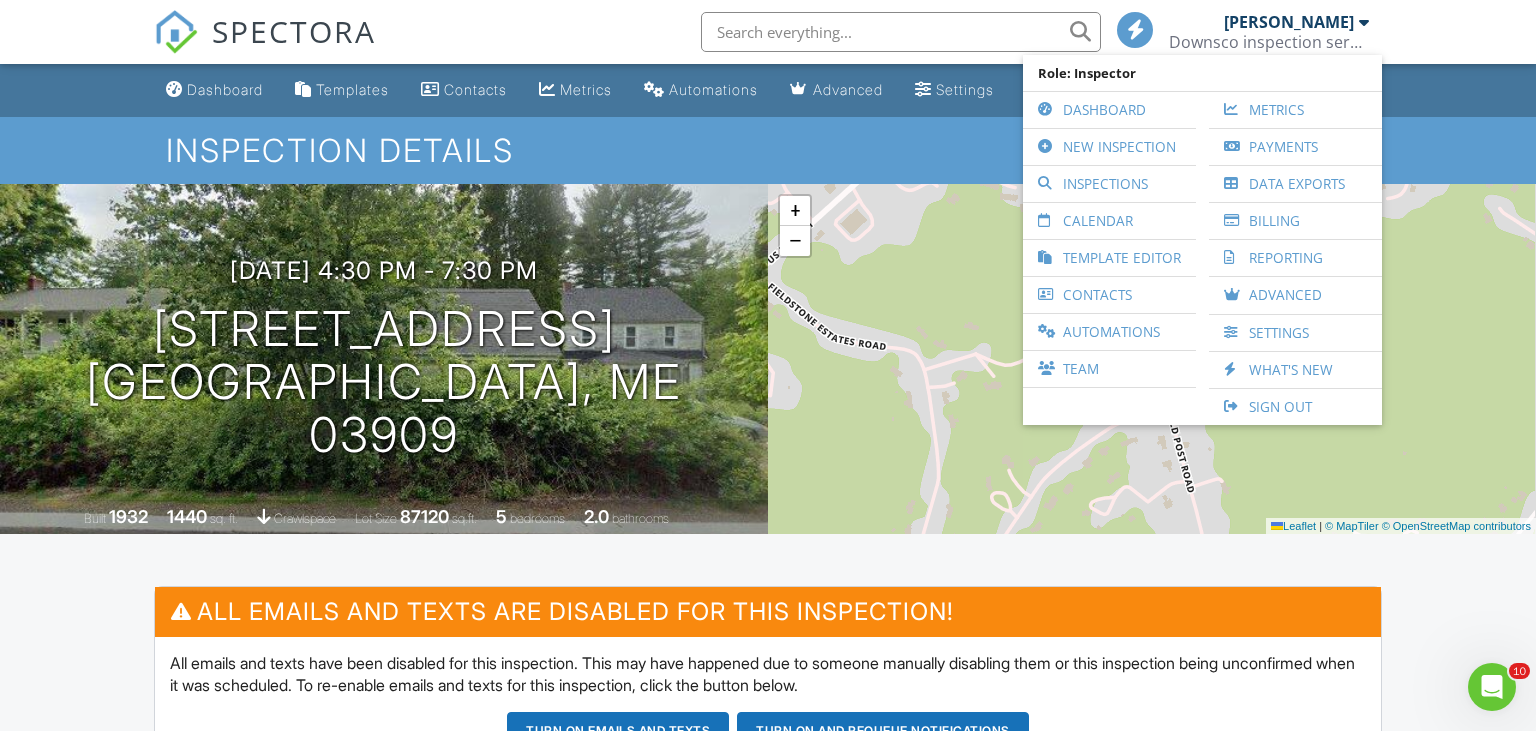 scroll, scrollTop: 0, scrollLeft: 0, axis: both 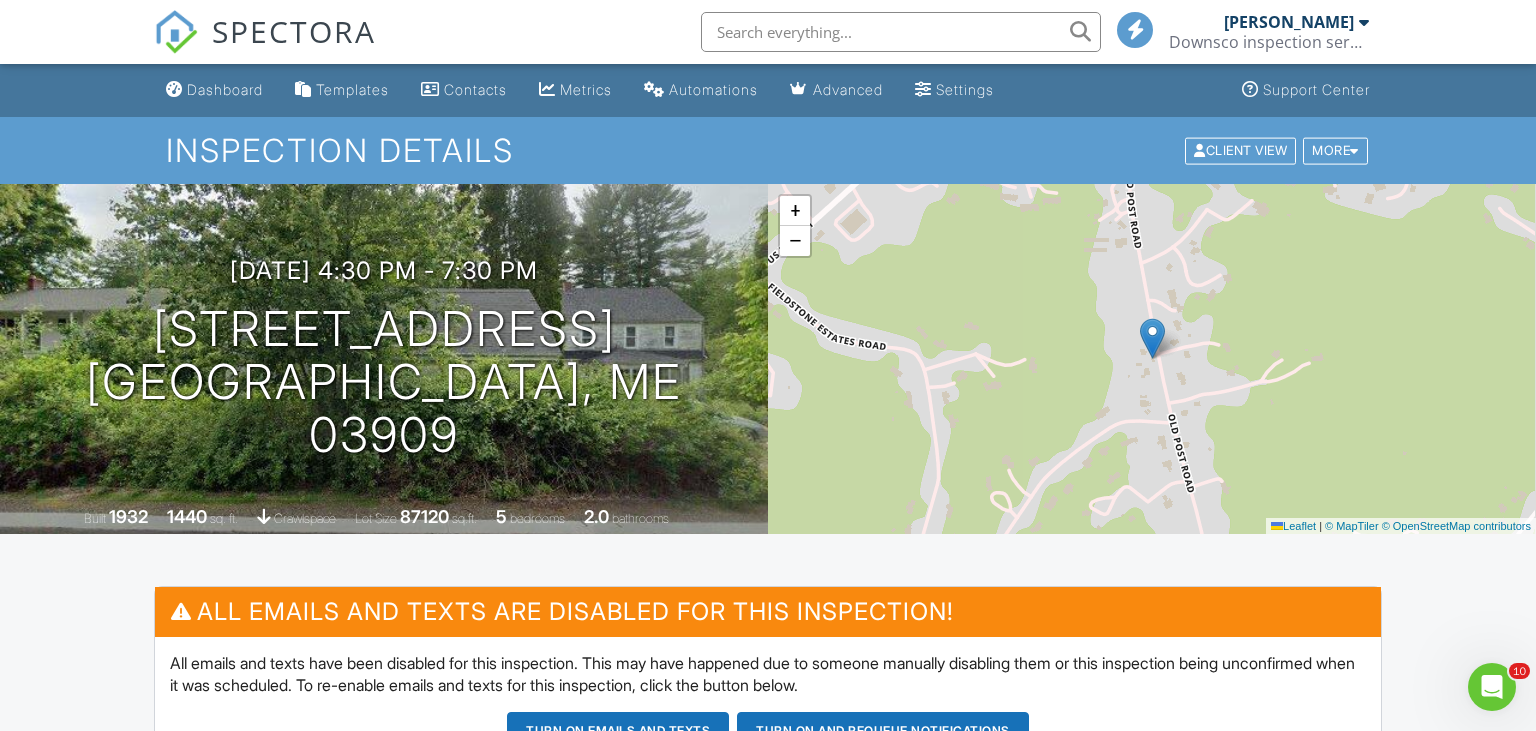 click at bounding box center (1364, 22) 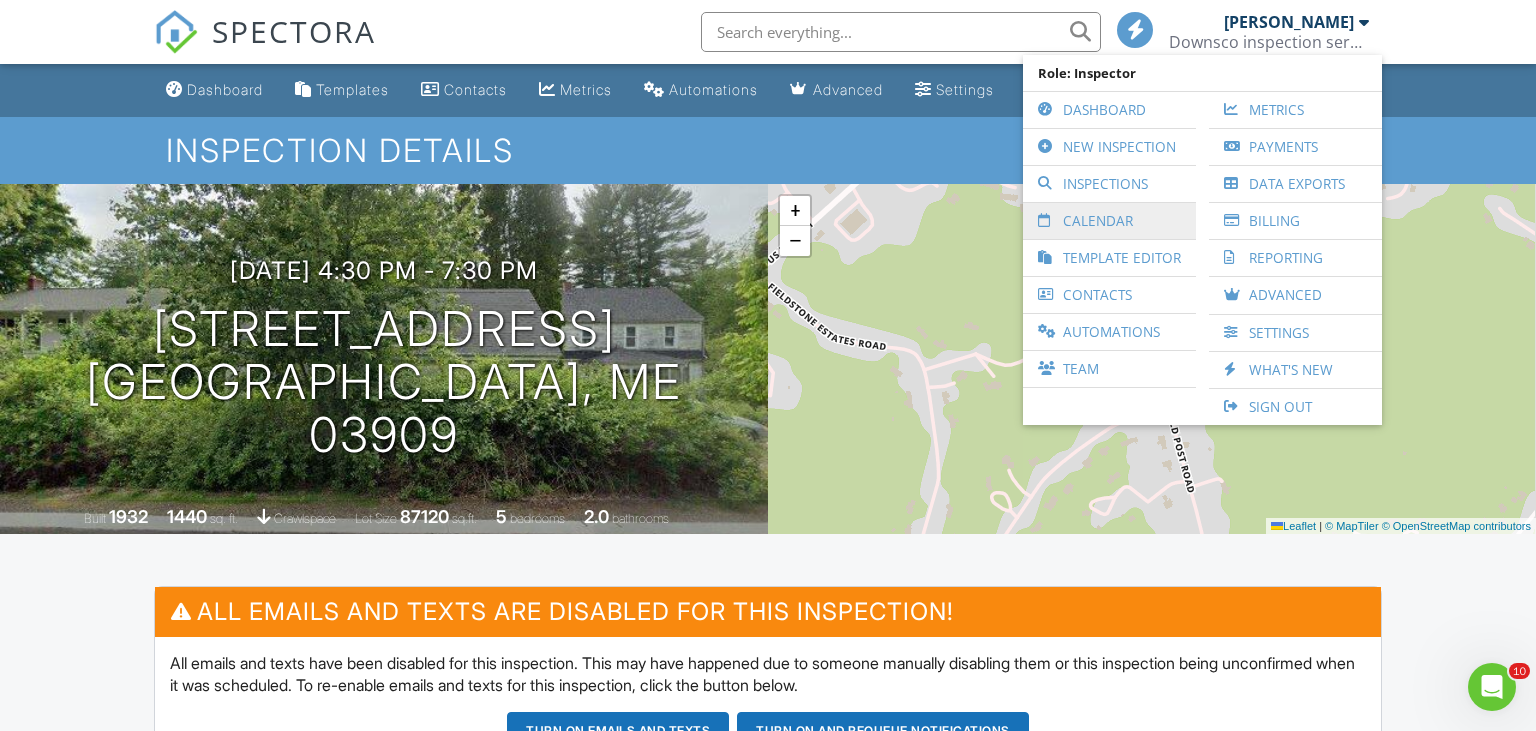 click on "Calendar" at bounding box center (1109, 221) 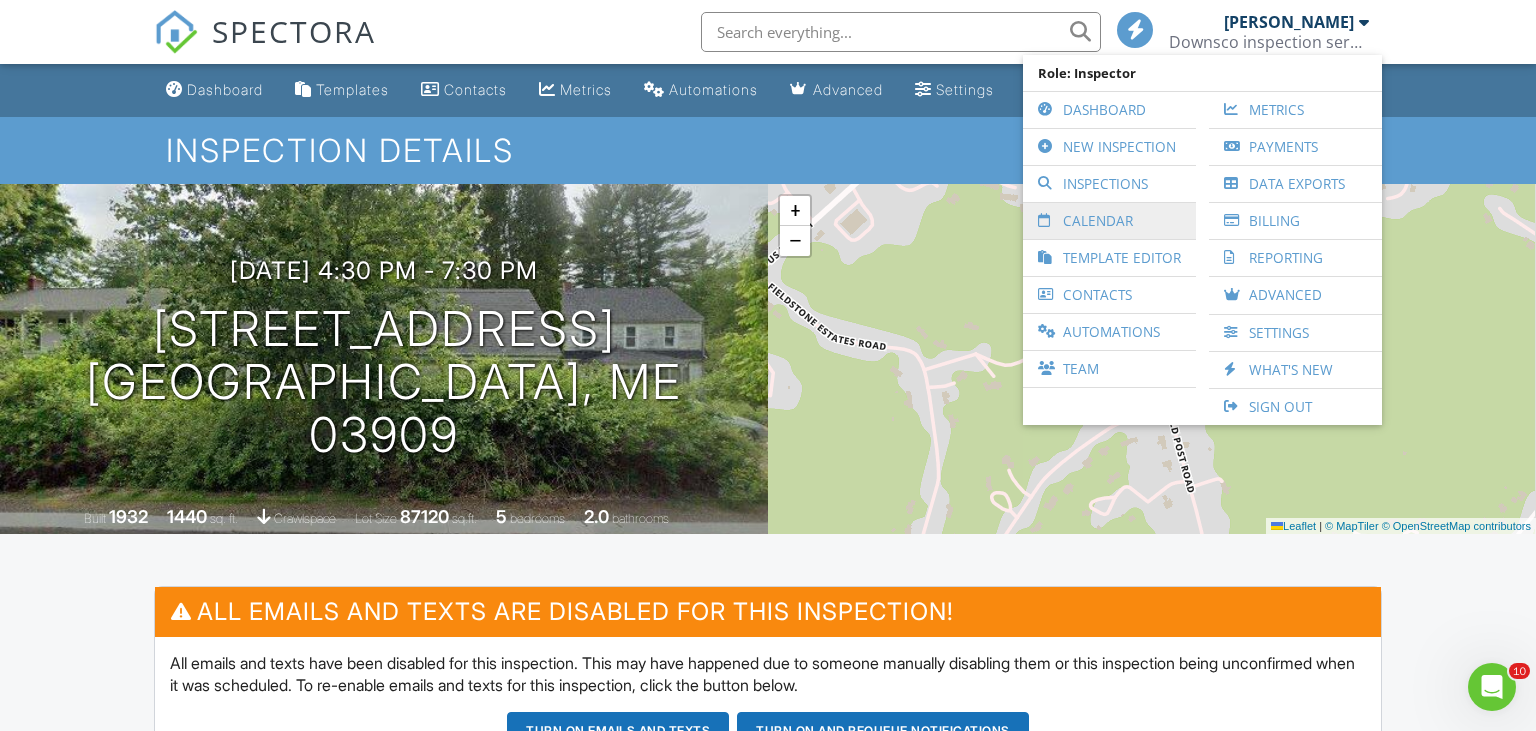 click at bounding box center [0, 0] 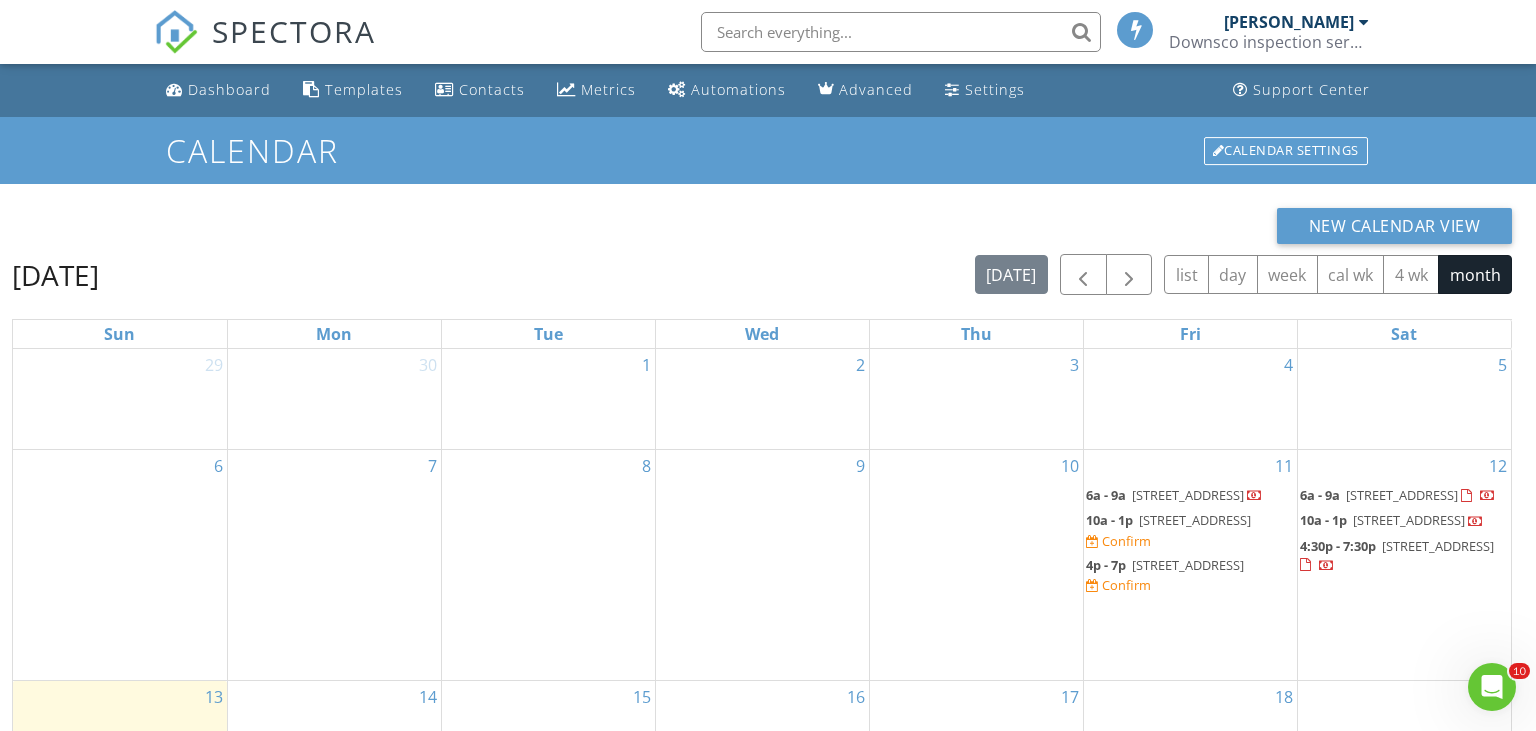 scroll, scrollTop: 0, scrollLeft: 0, axis: both 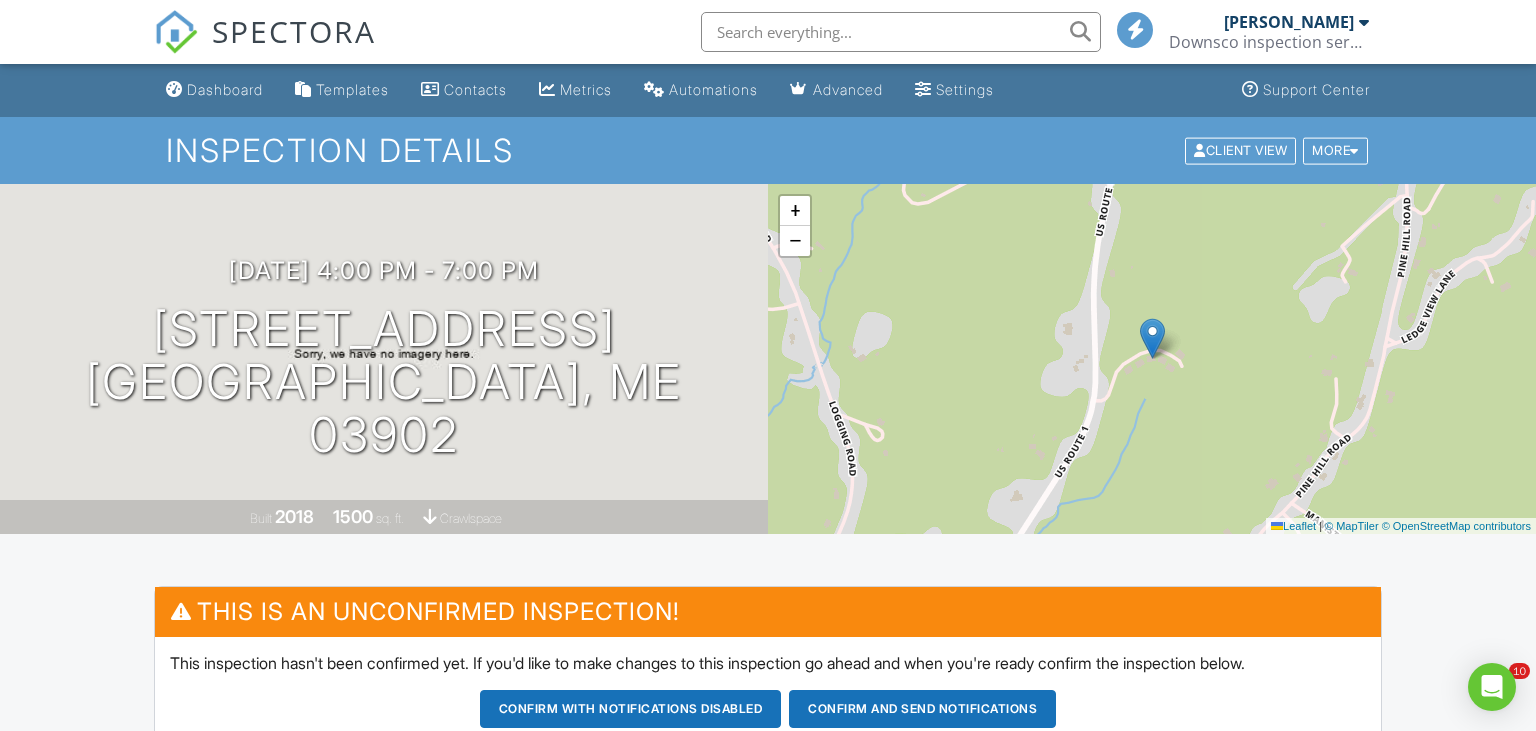 click on "james   downs
Downsco inspection services" at bounding box center [1269, 32] 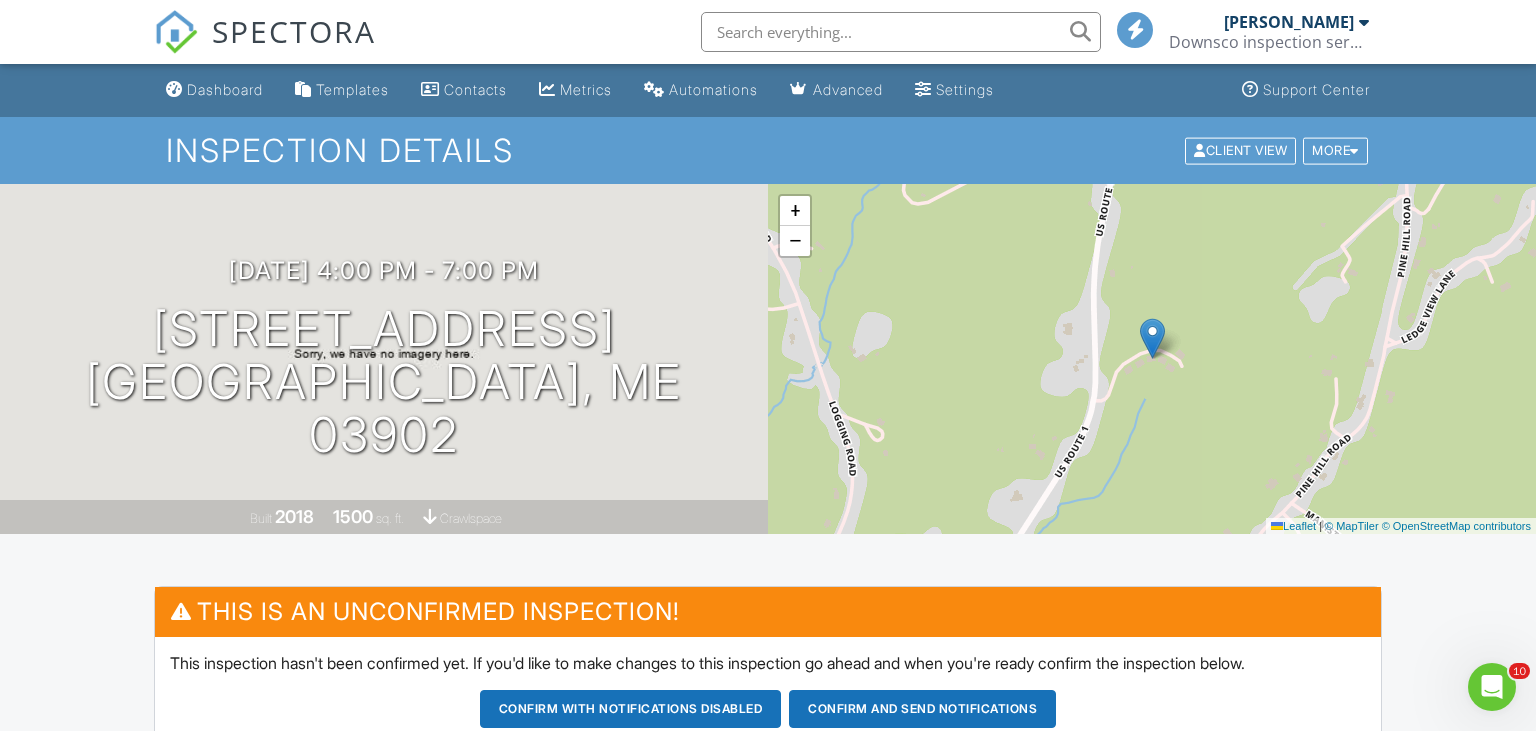 scroll, scrollTop: 0, scrollLeft: 0, axis: both 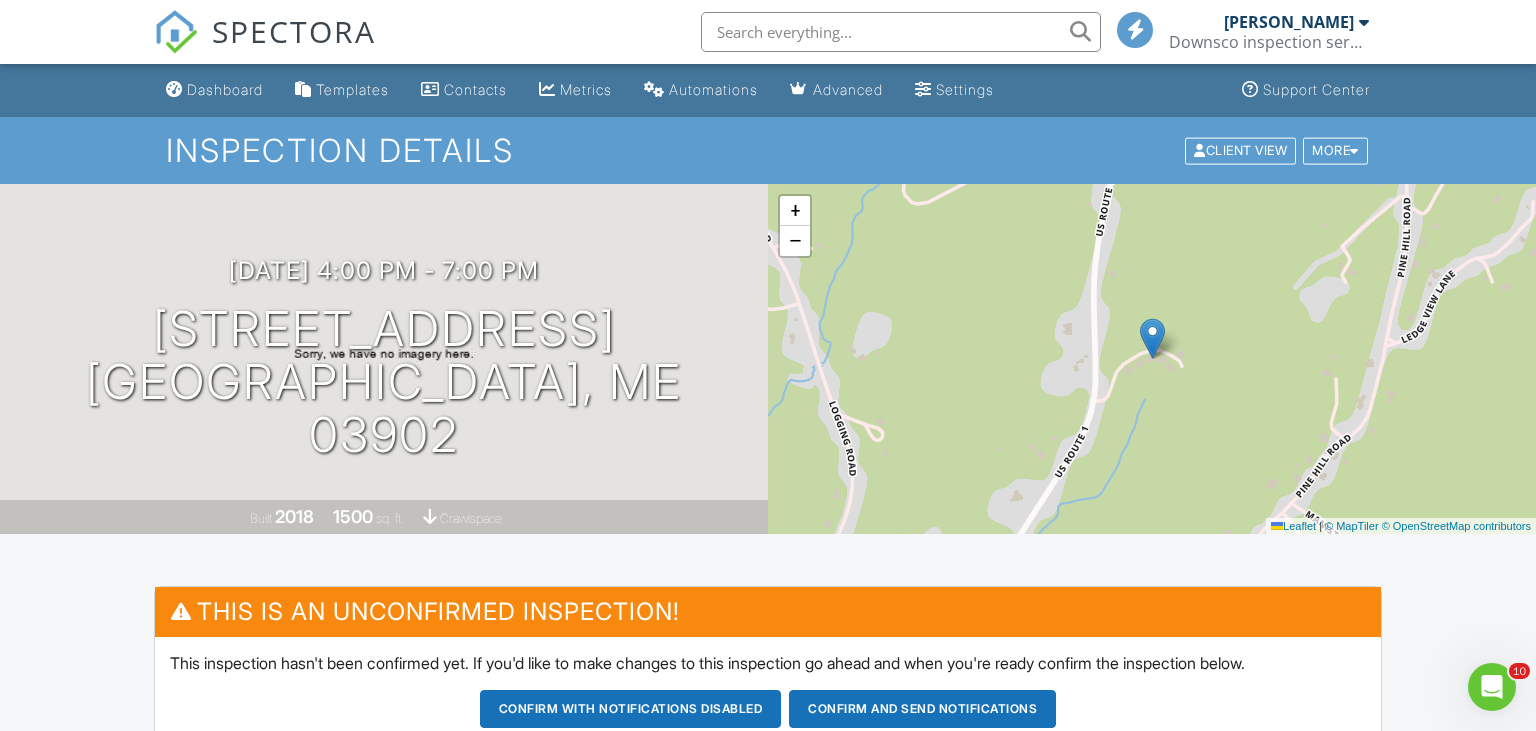 click on "[PERSON_NAME]" at bounding box center (1296, 22) 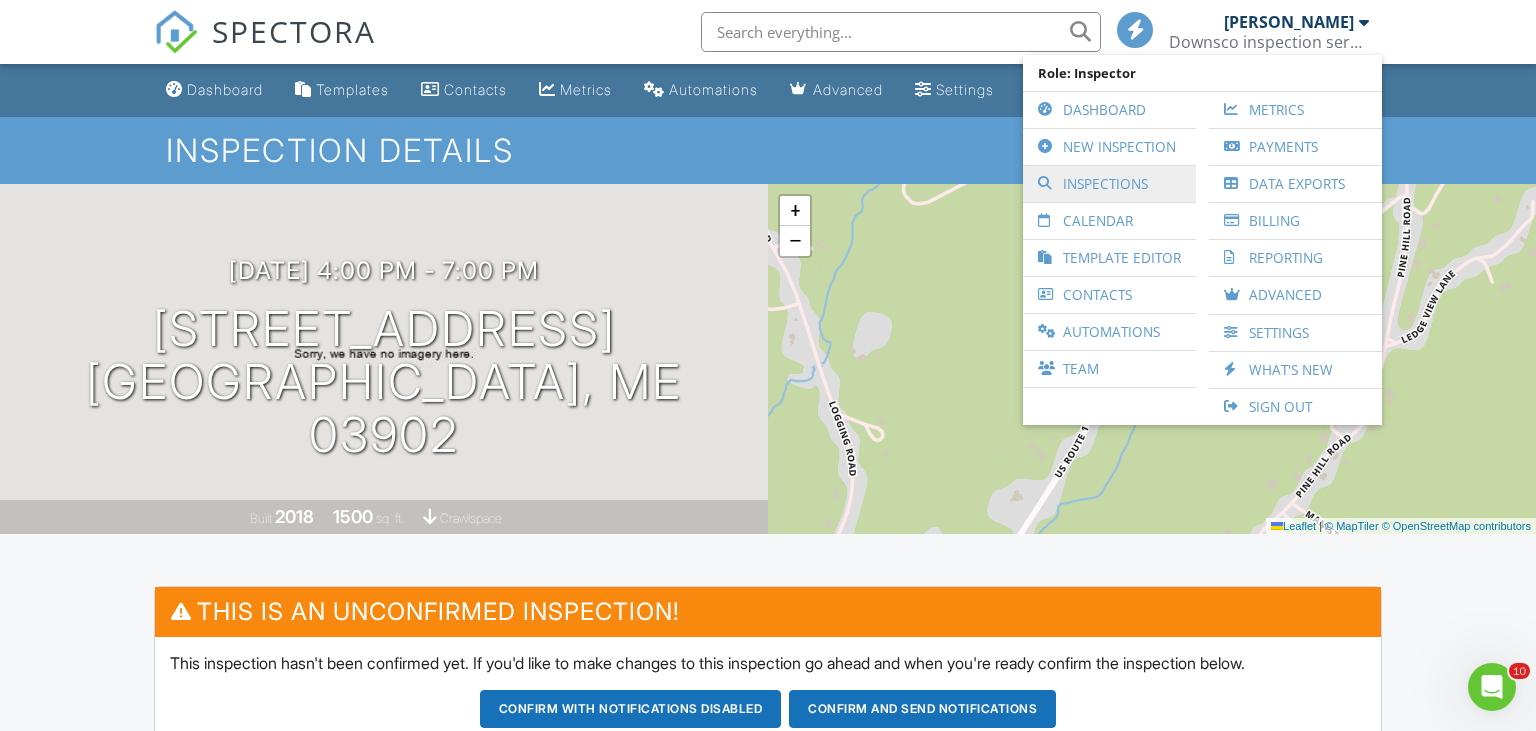 click on "Inspections" at bounding box center (1109, 184) 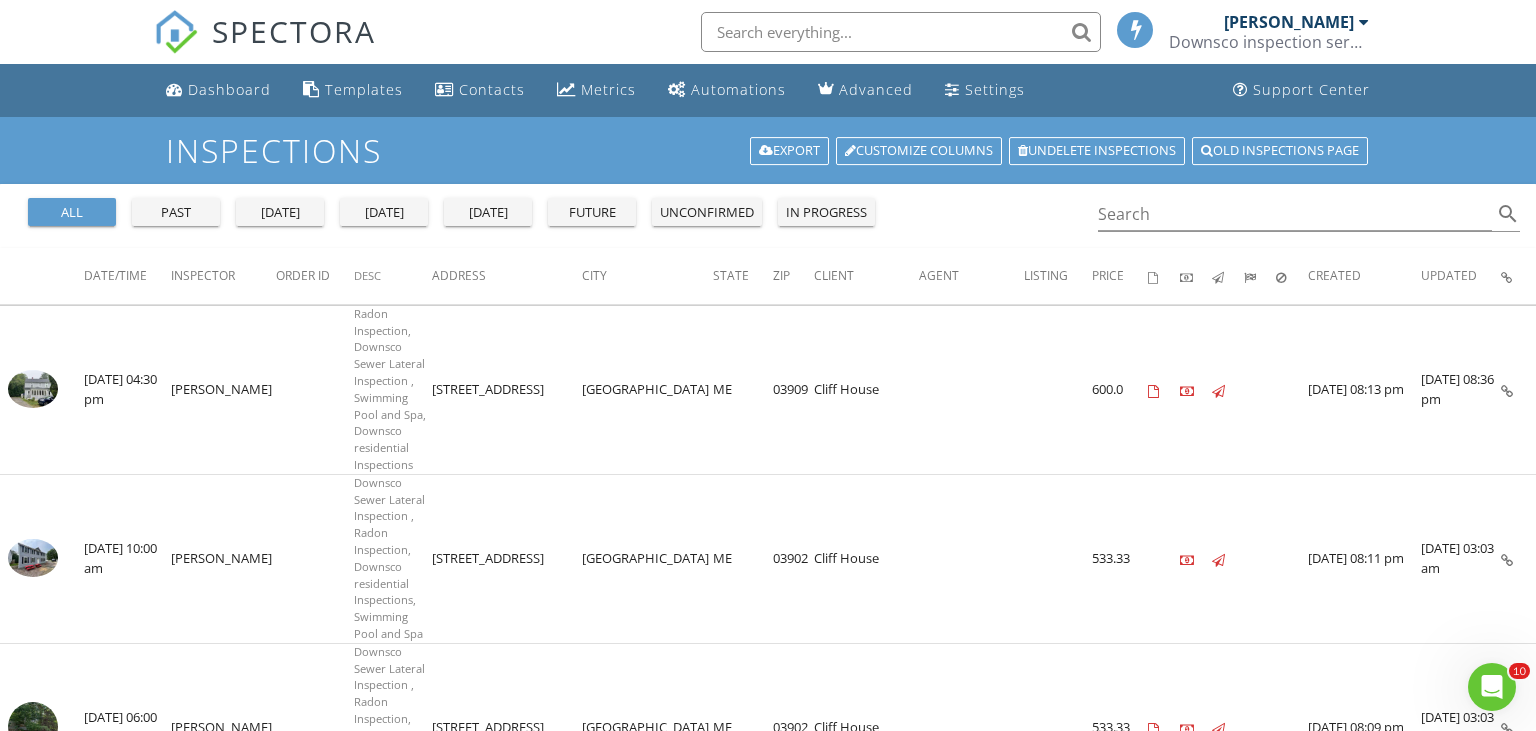 scroll, scrollTop: 0, scrollLeft: 0, axis: both 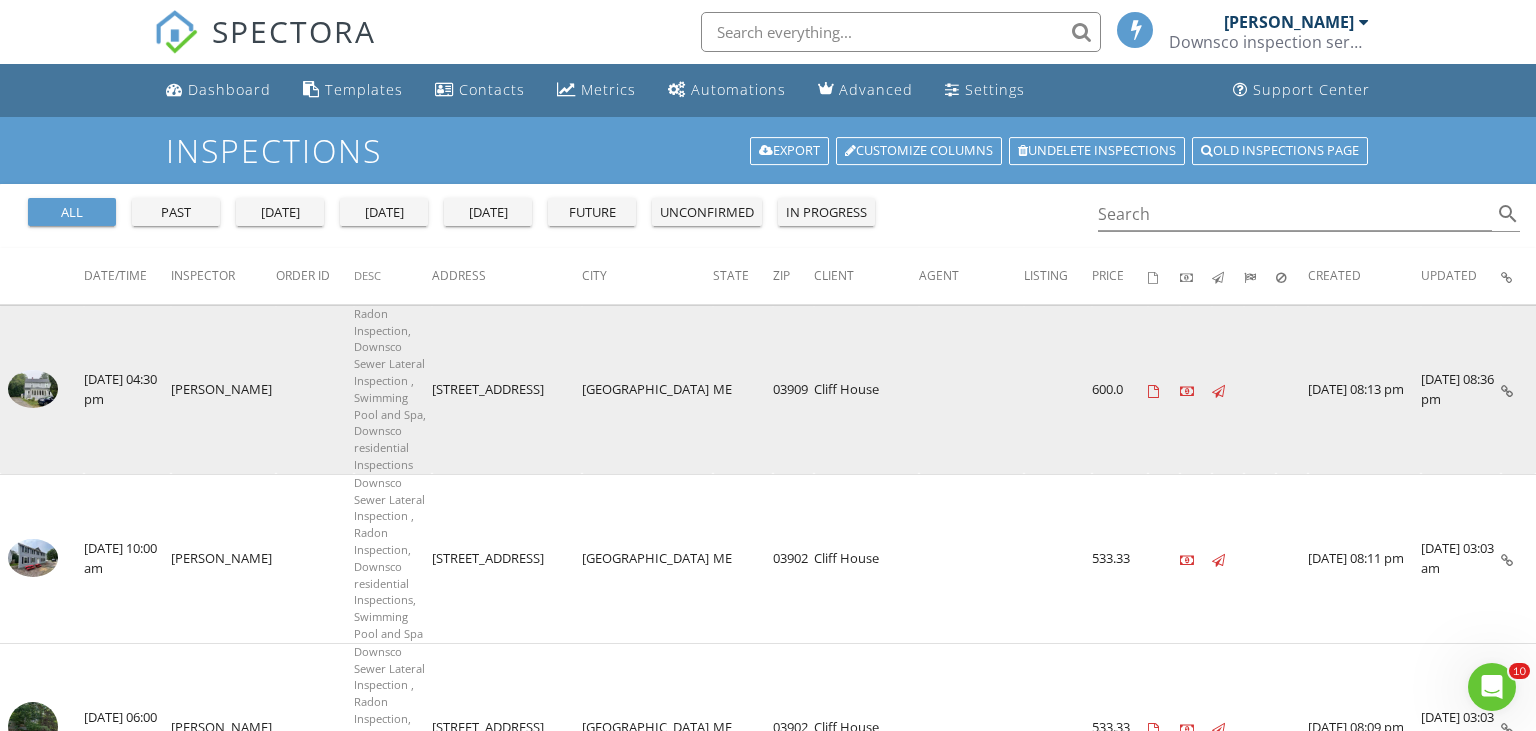 click on "[PERSON_NAME]" at bounding box center (223, 389) 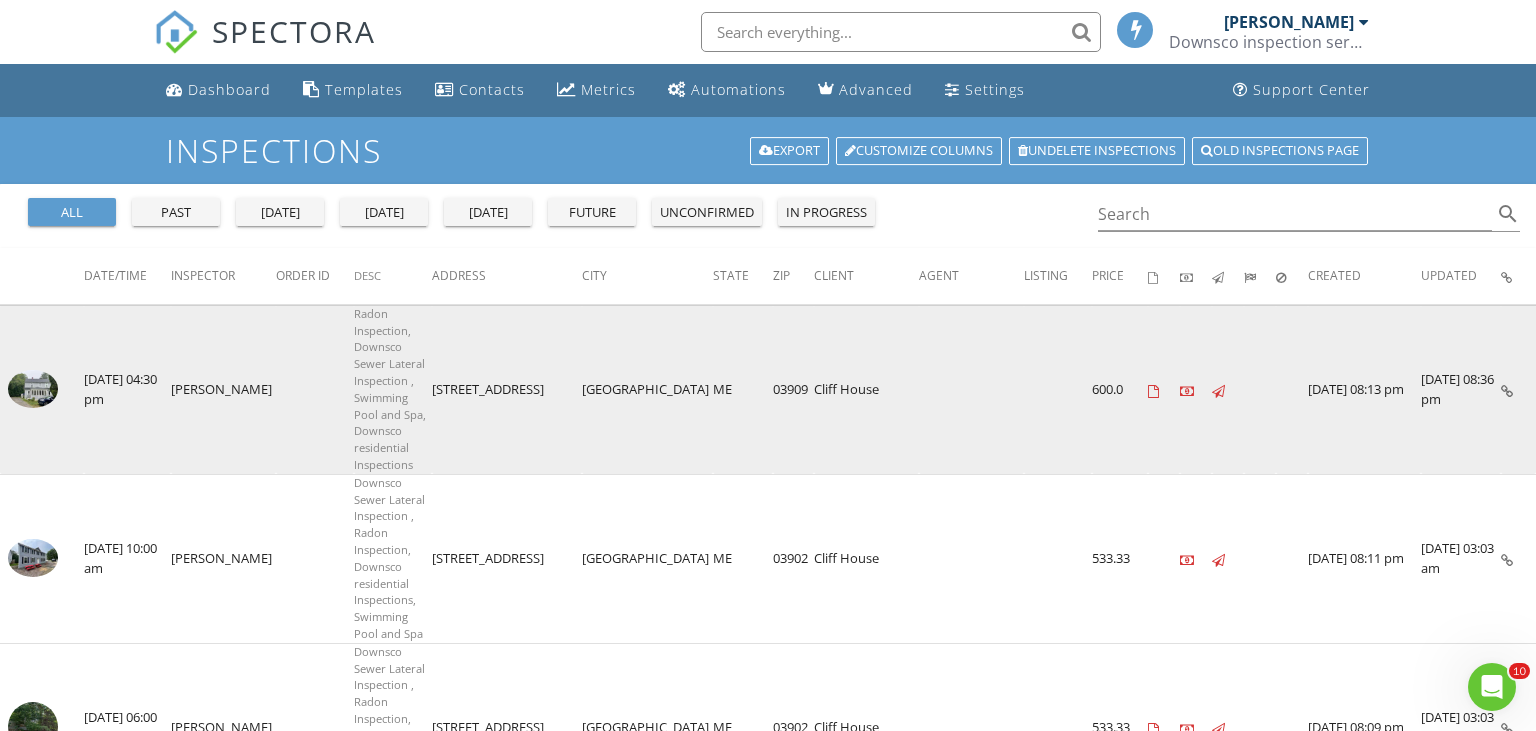 click at bounding box center [33, 389] 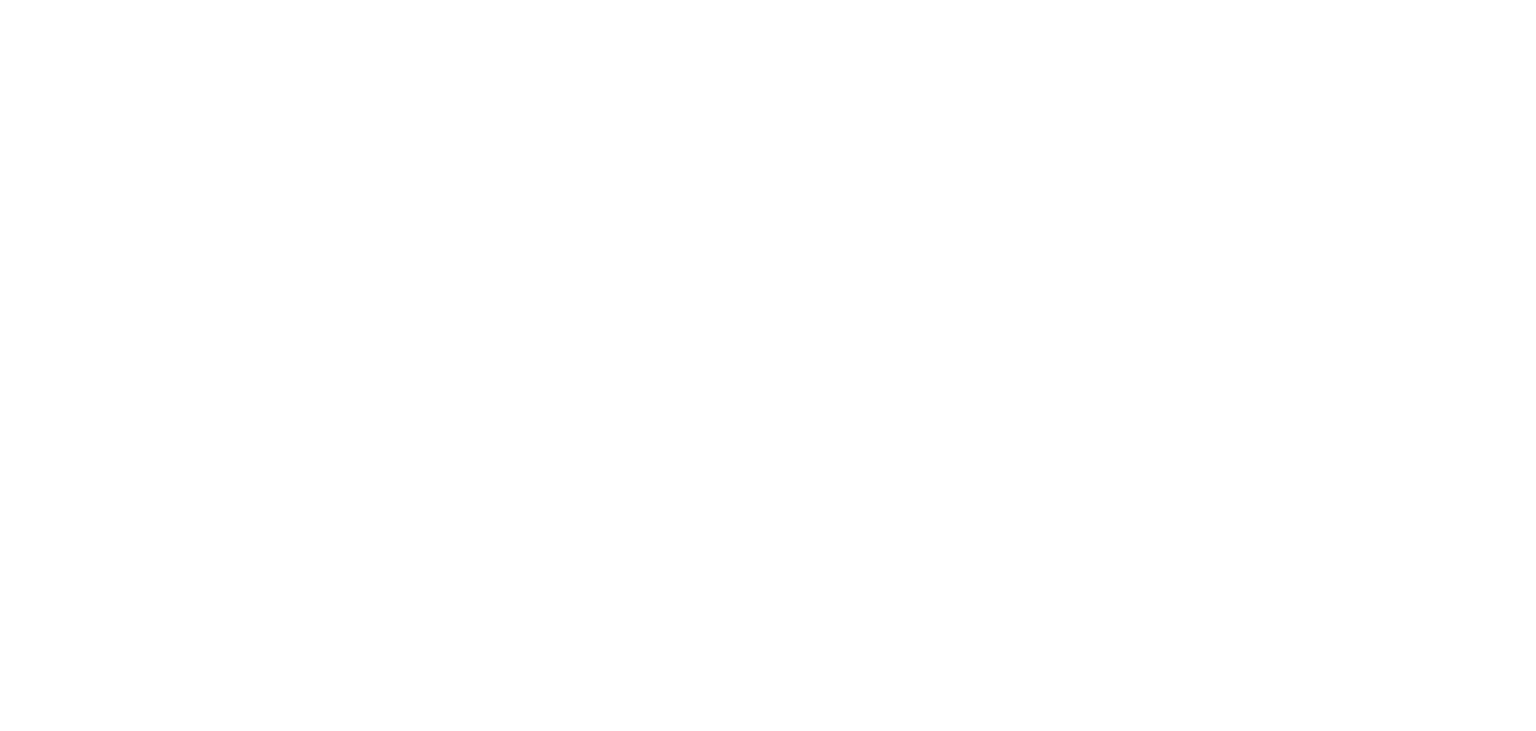 scroll, scrollTop: 0, scrollLeft: 0, axis: both 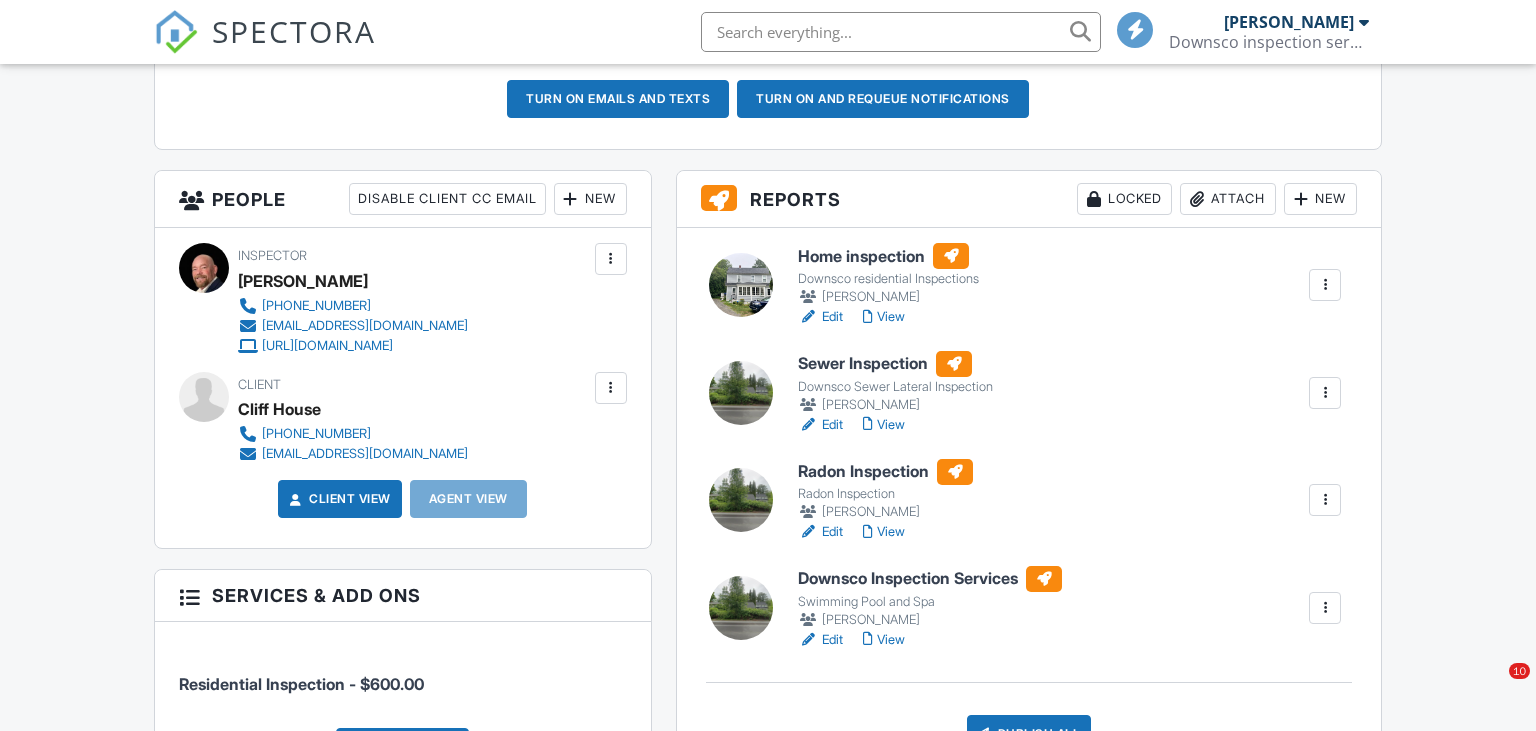 click at bounding box center [741, 285] 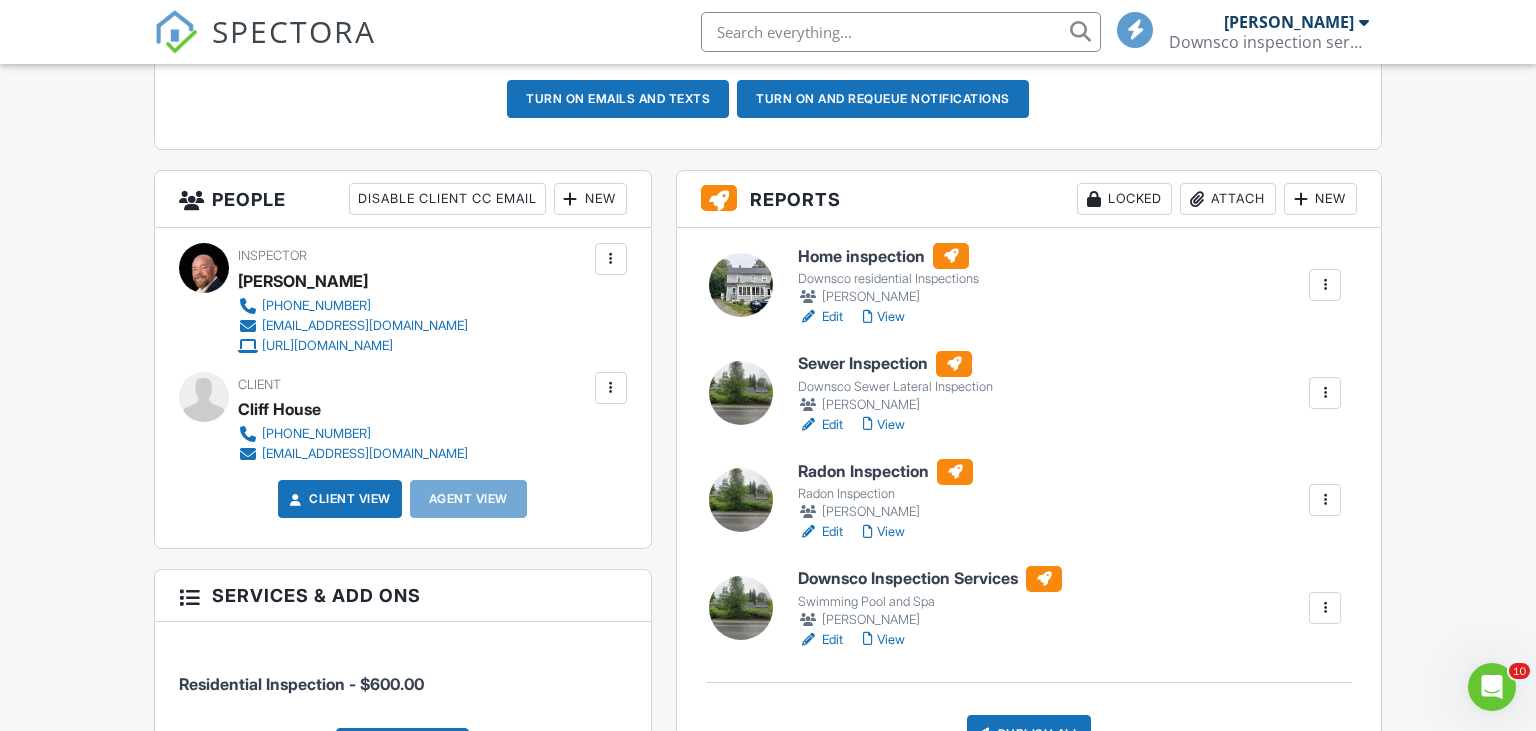 click at bounding box center (741, 285) 